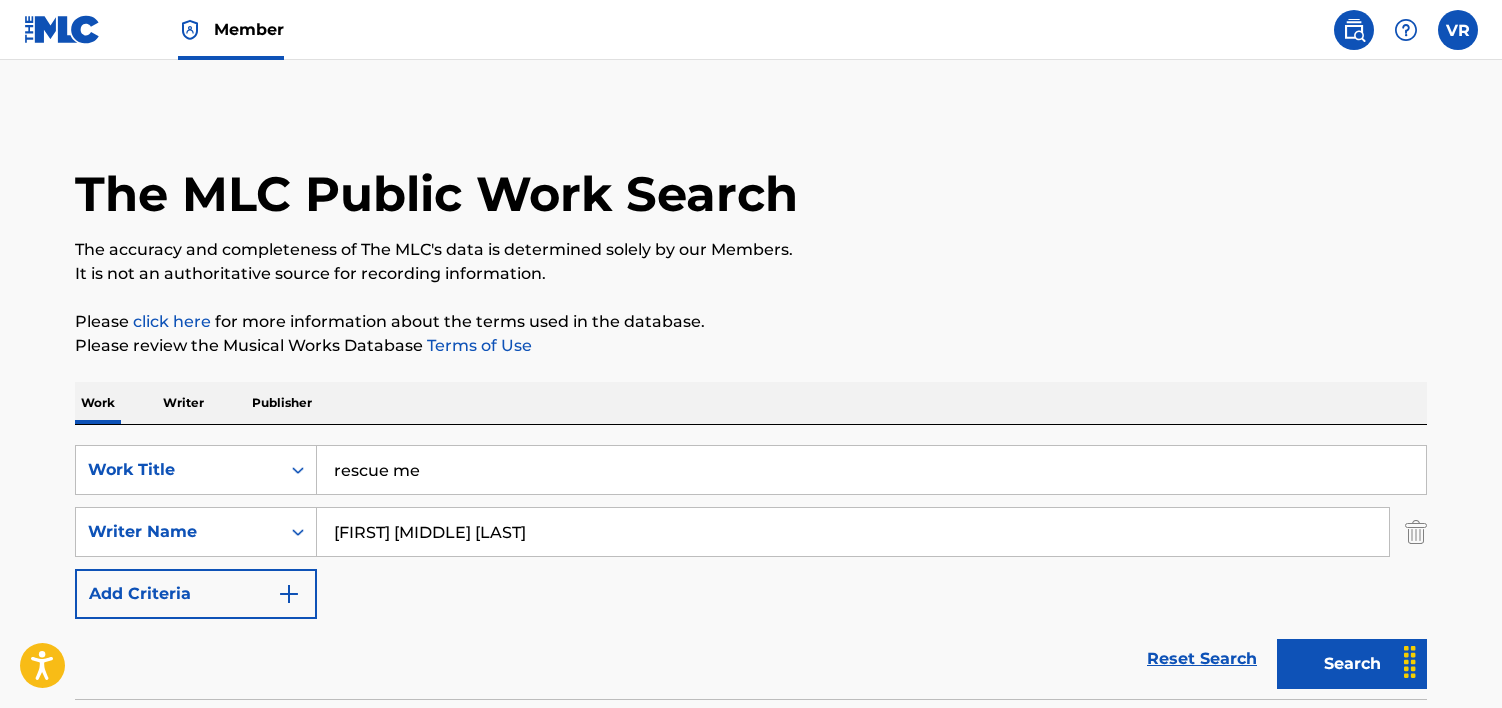 scroll, scrollTop: 0, scrollLeft: 0, axis: both 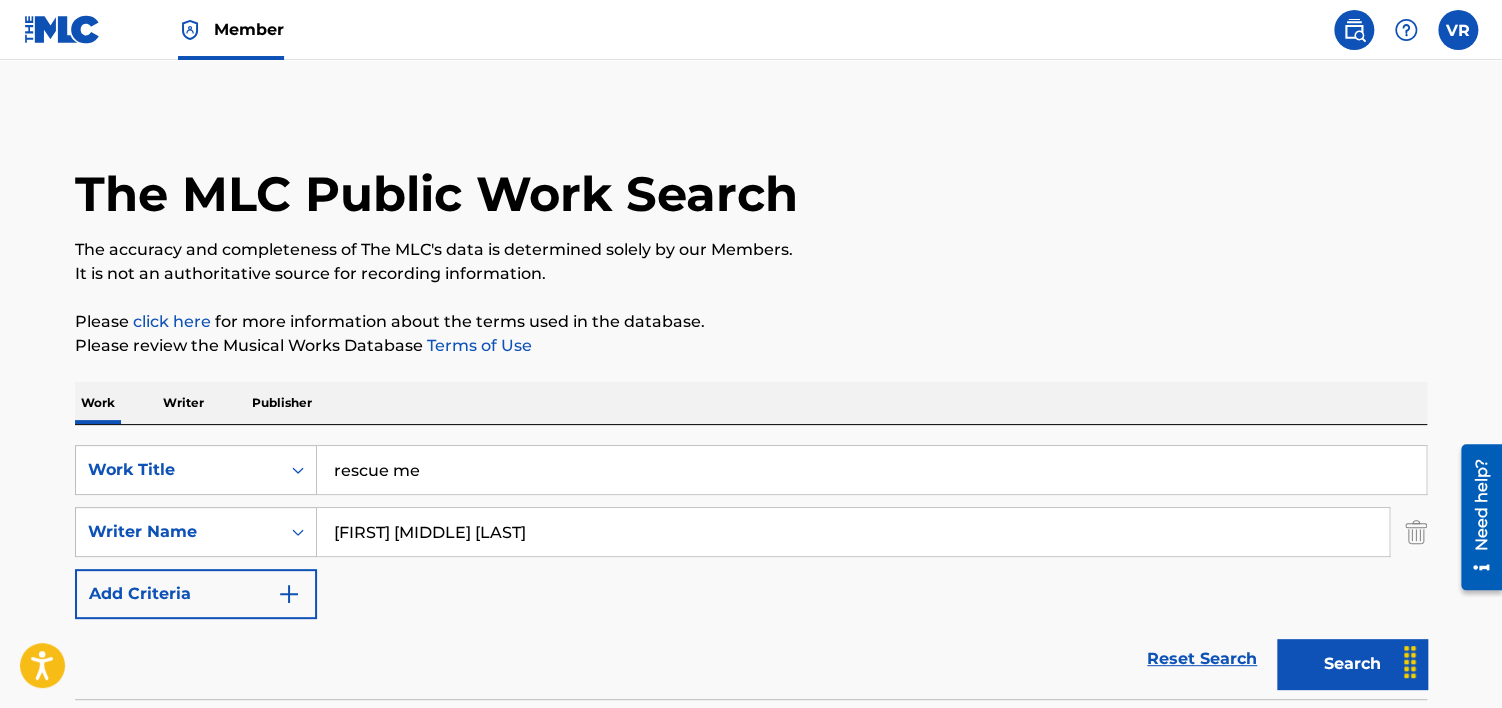 click on "CHARLES ALBERT JOSEPH" at bounding box center (853, 532) 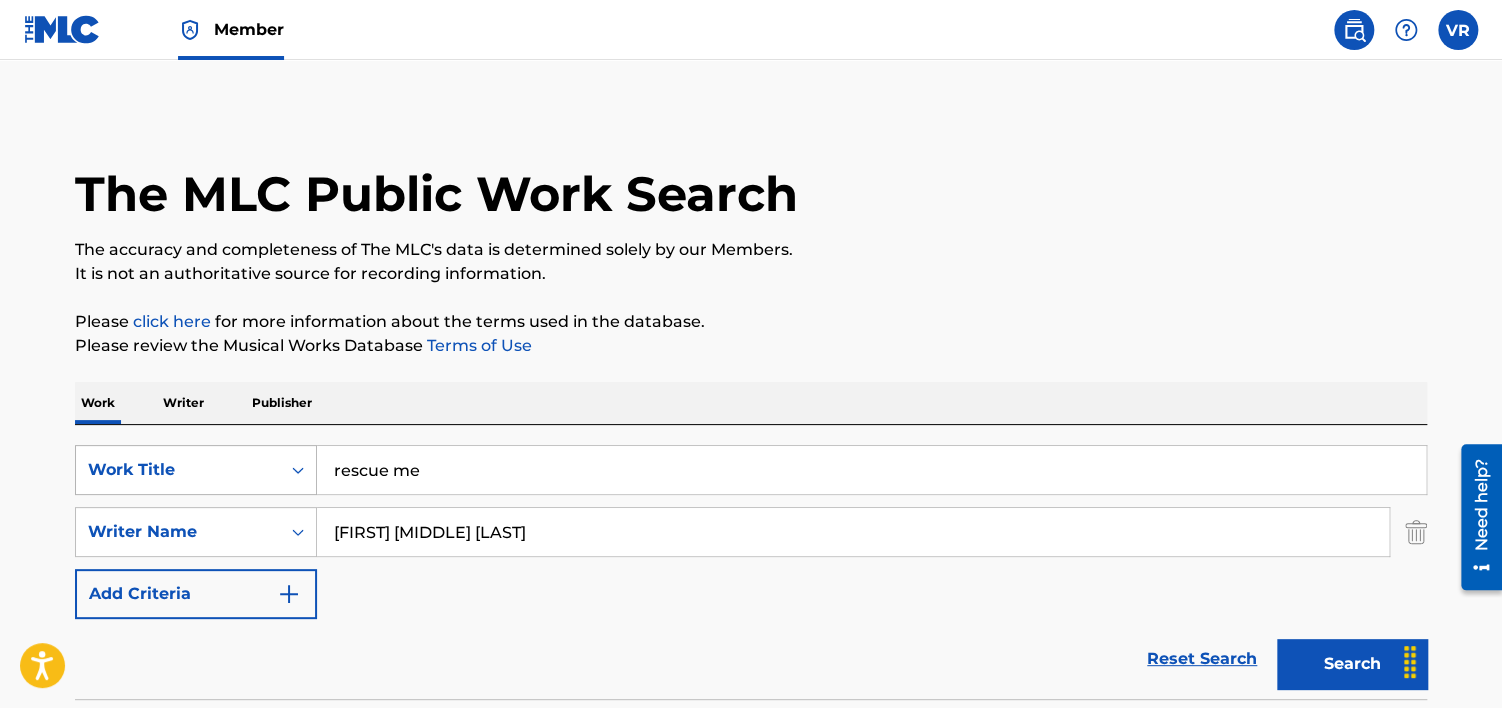 drag, startPoint x: 558, startPoint y: 530, endPoint x: 222, endPoint y: 473, distance: 340.80054 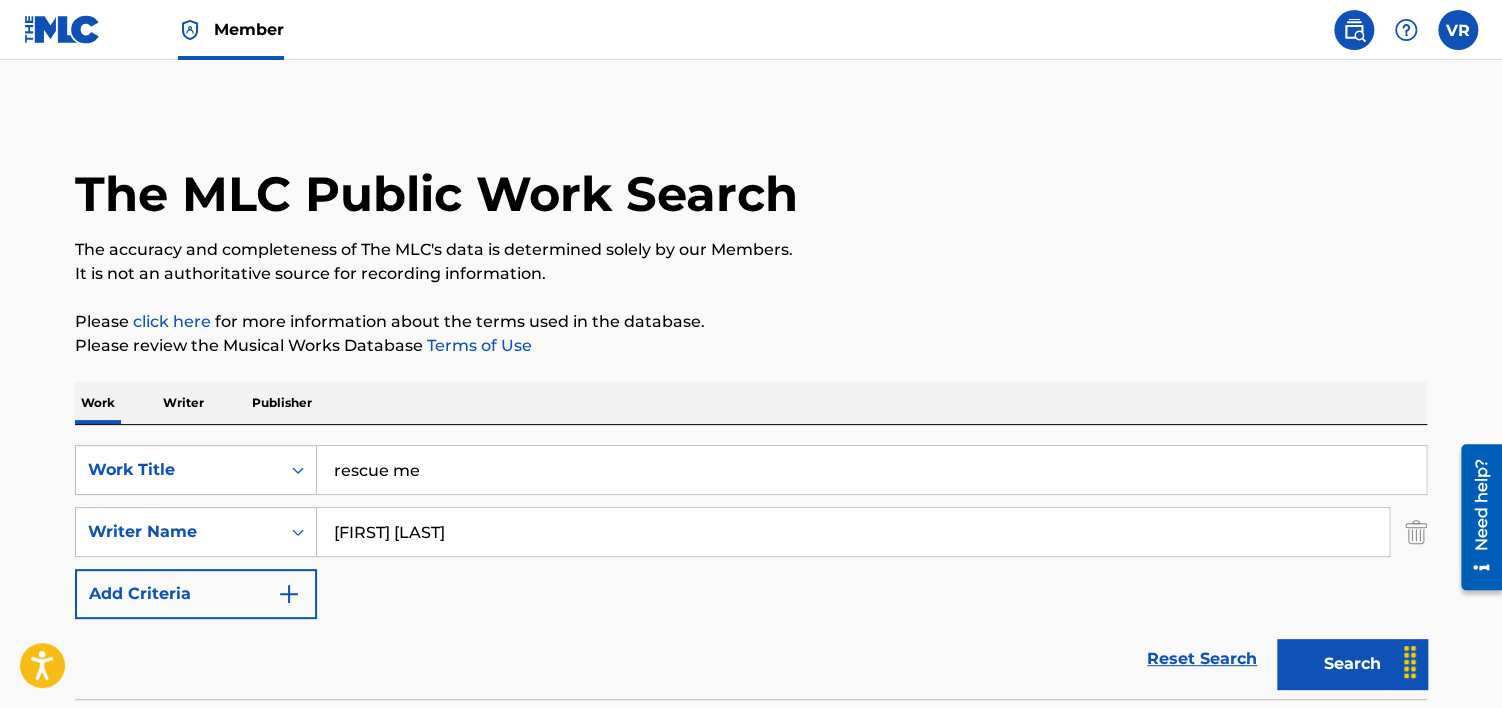 type on "[FIRST] [LAST]" 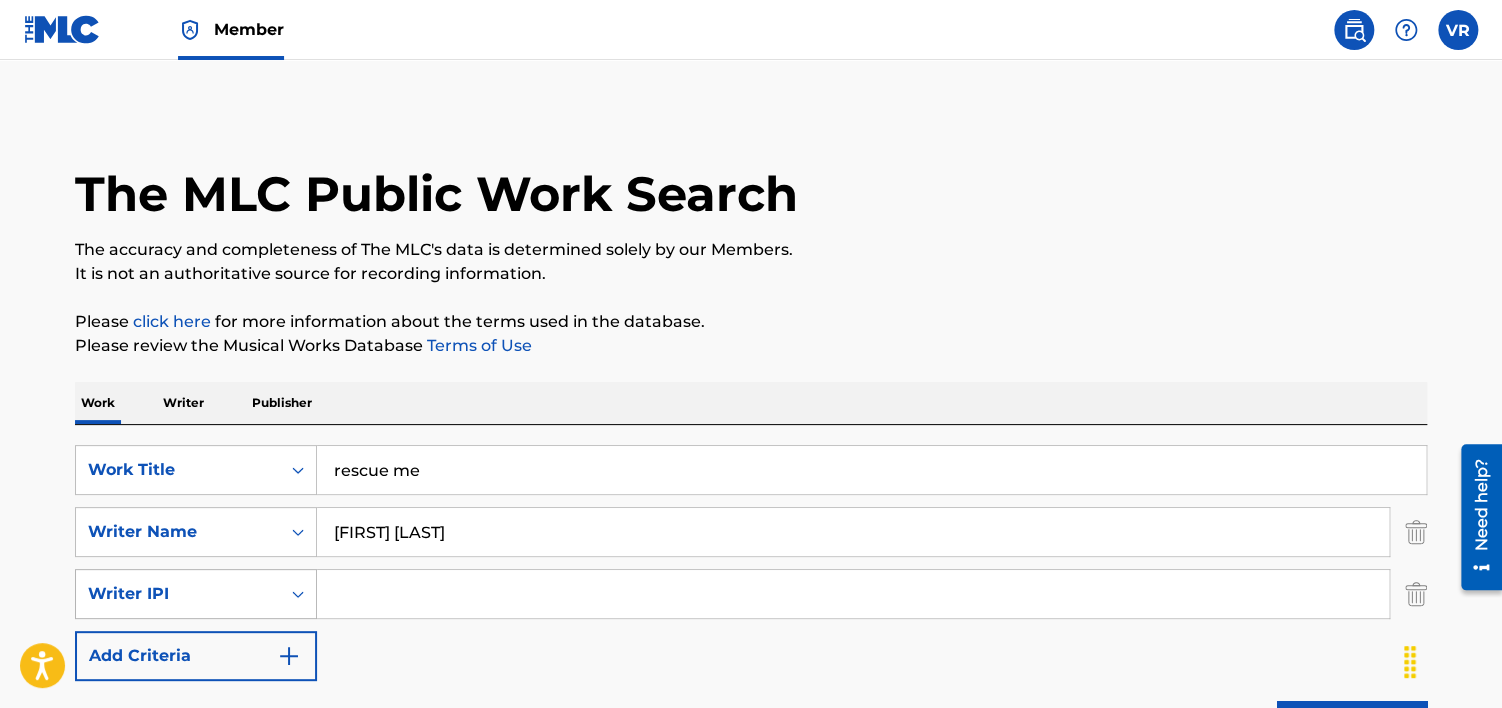 click on "Writer IPI" at bounding box center (178, 594) 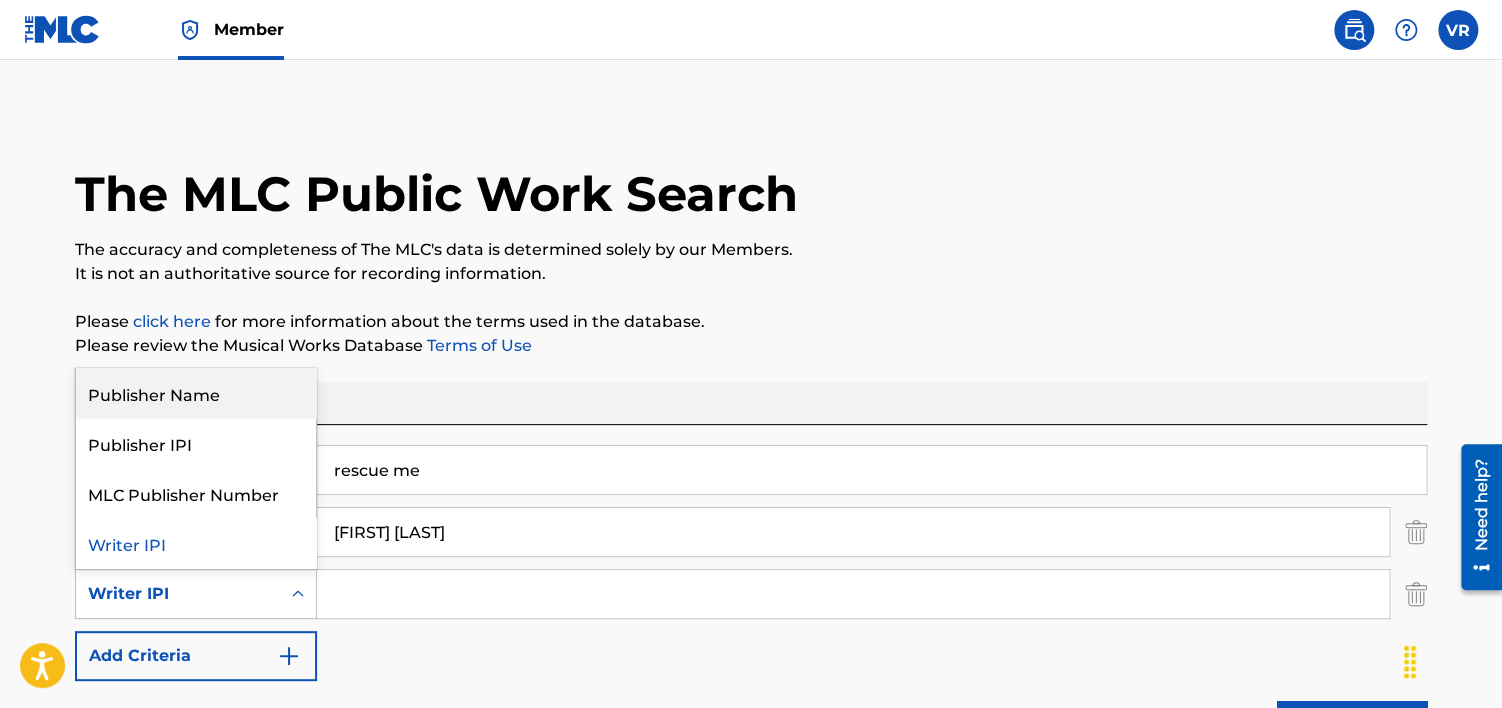 click on "Publisher Name" at bounding box center (196, 393) 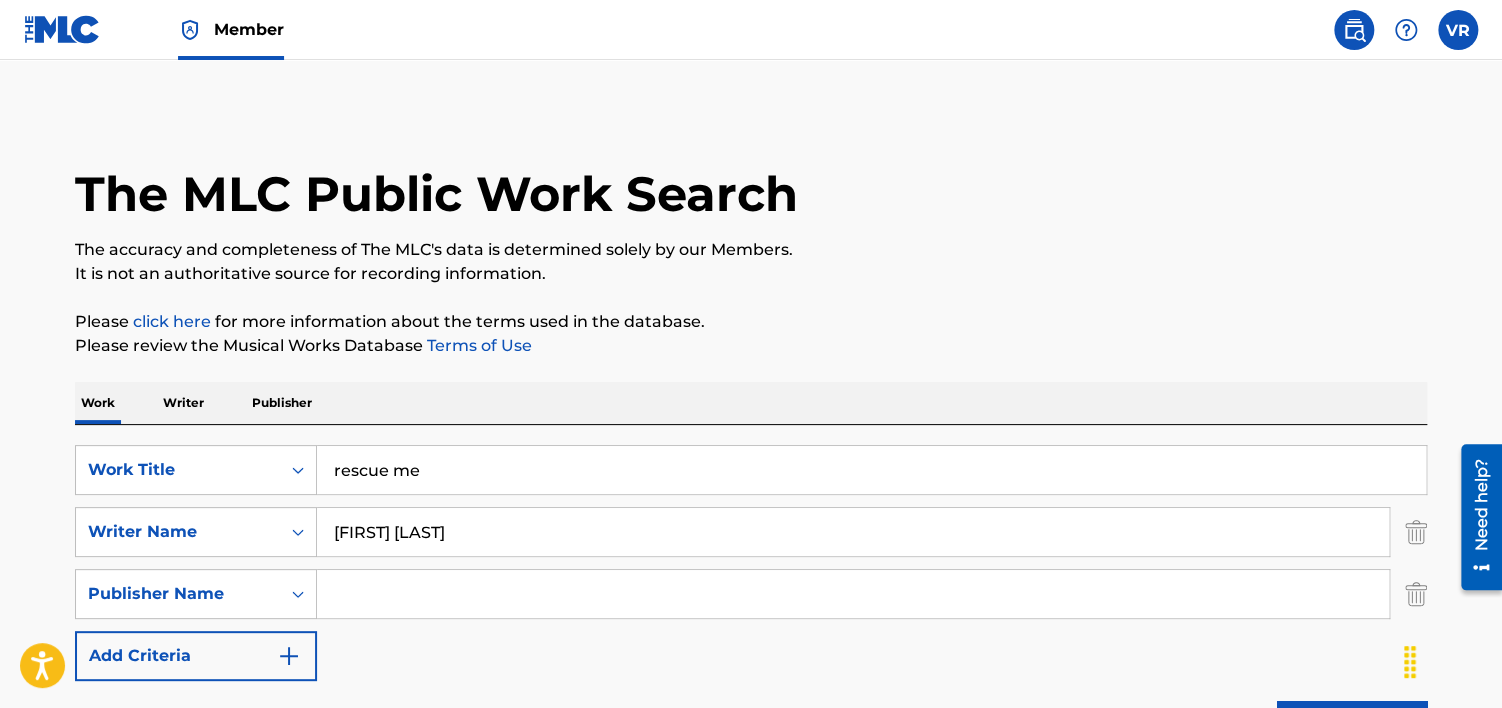 click at bounding box center (853, 594) 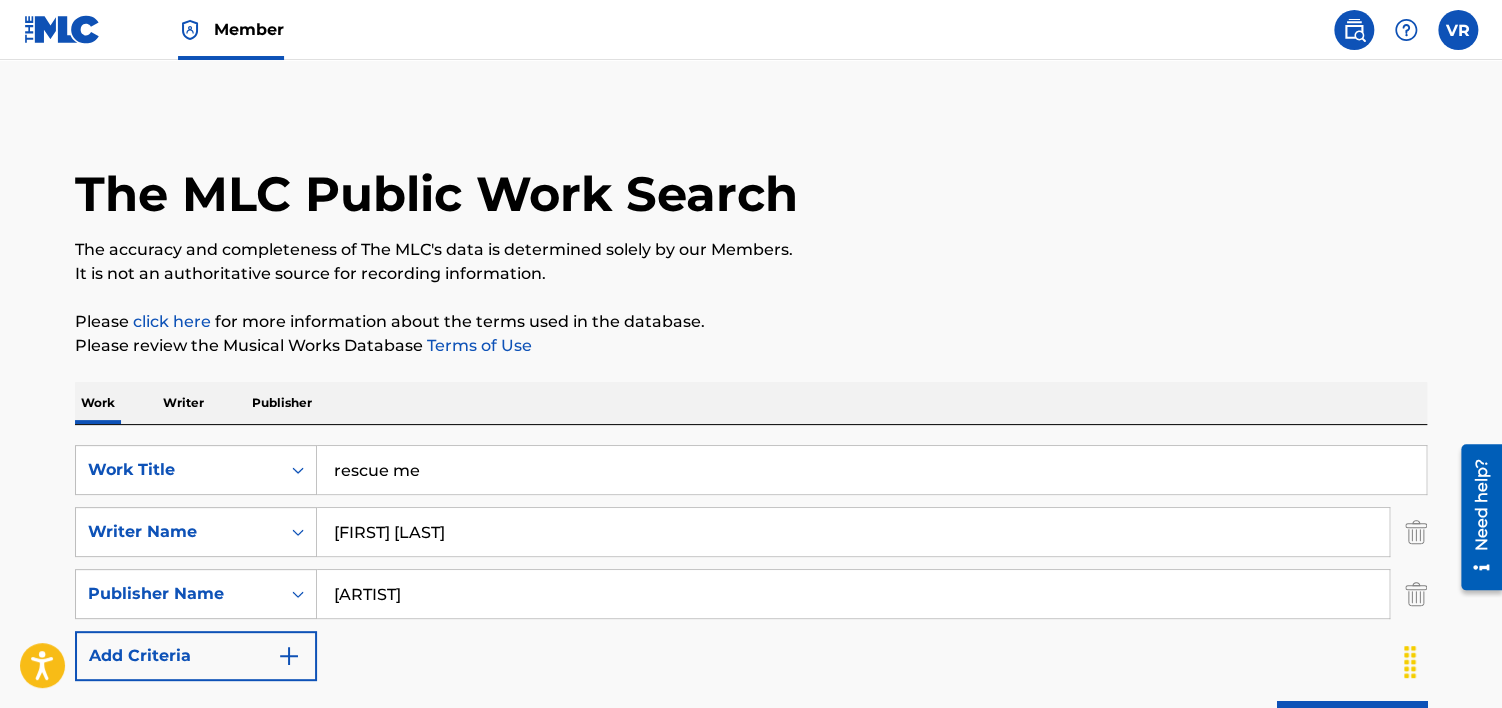 type on "artistbeat" 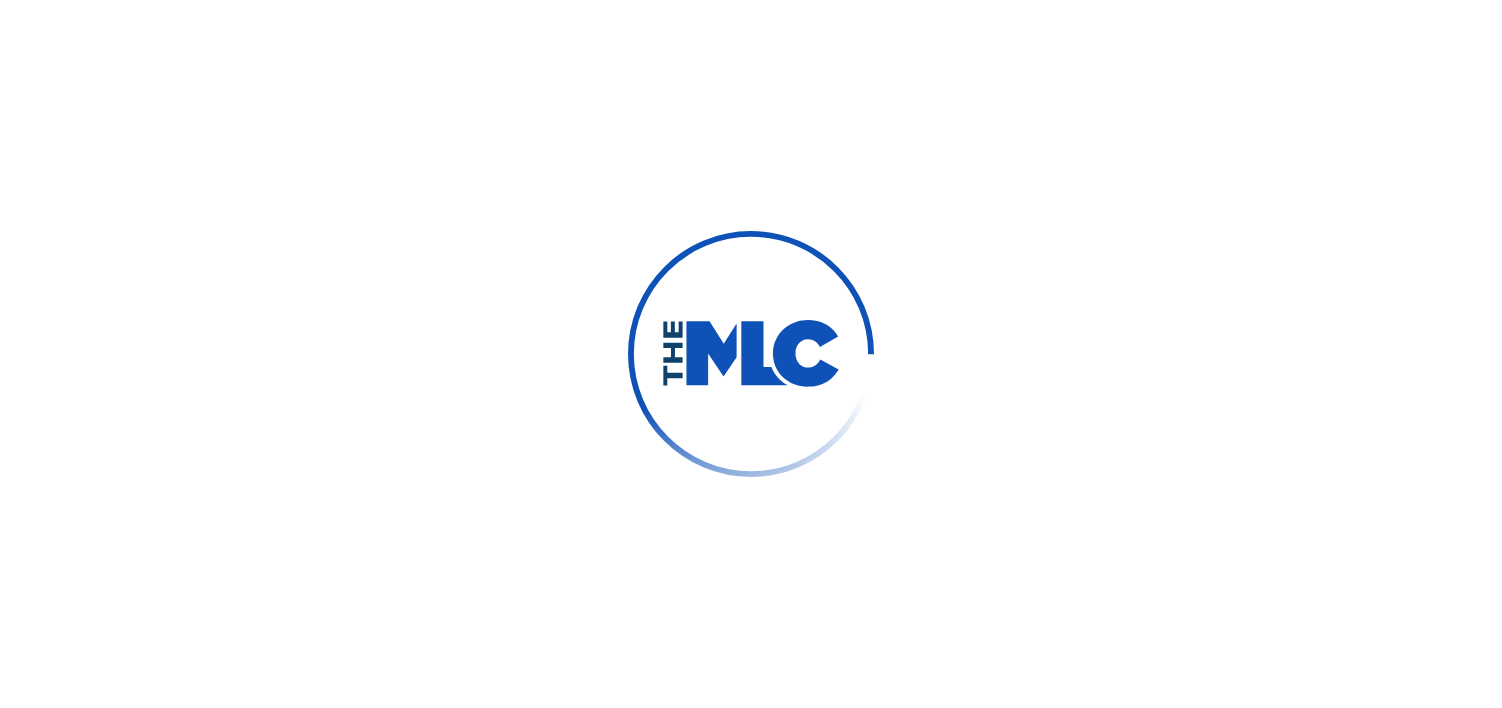 scroll, scrollTop: 0, scrollLeft: 0, axis: both 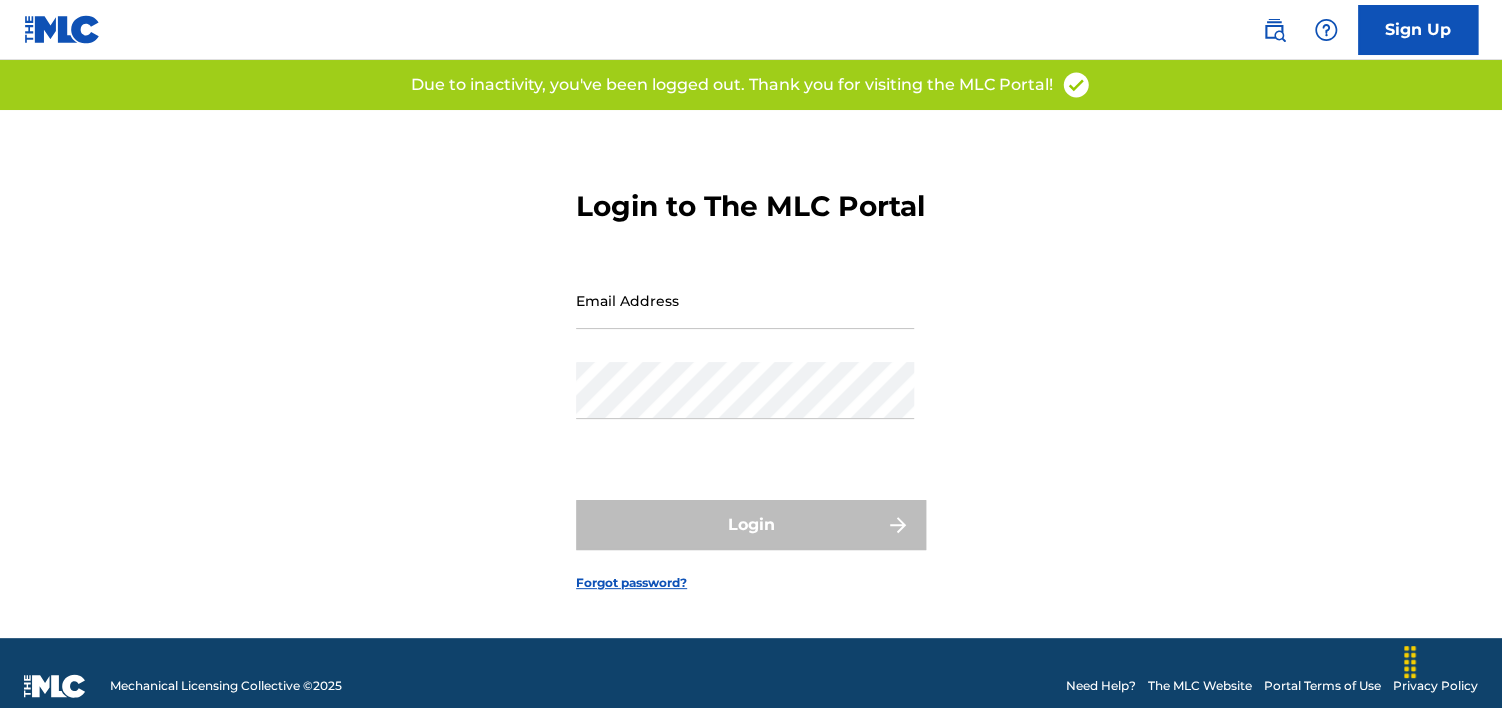 click at bounding box center (1274, 30) 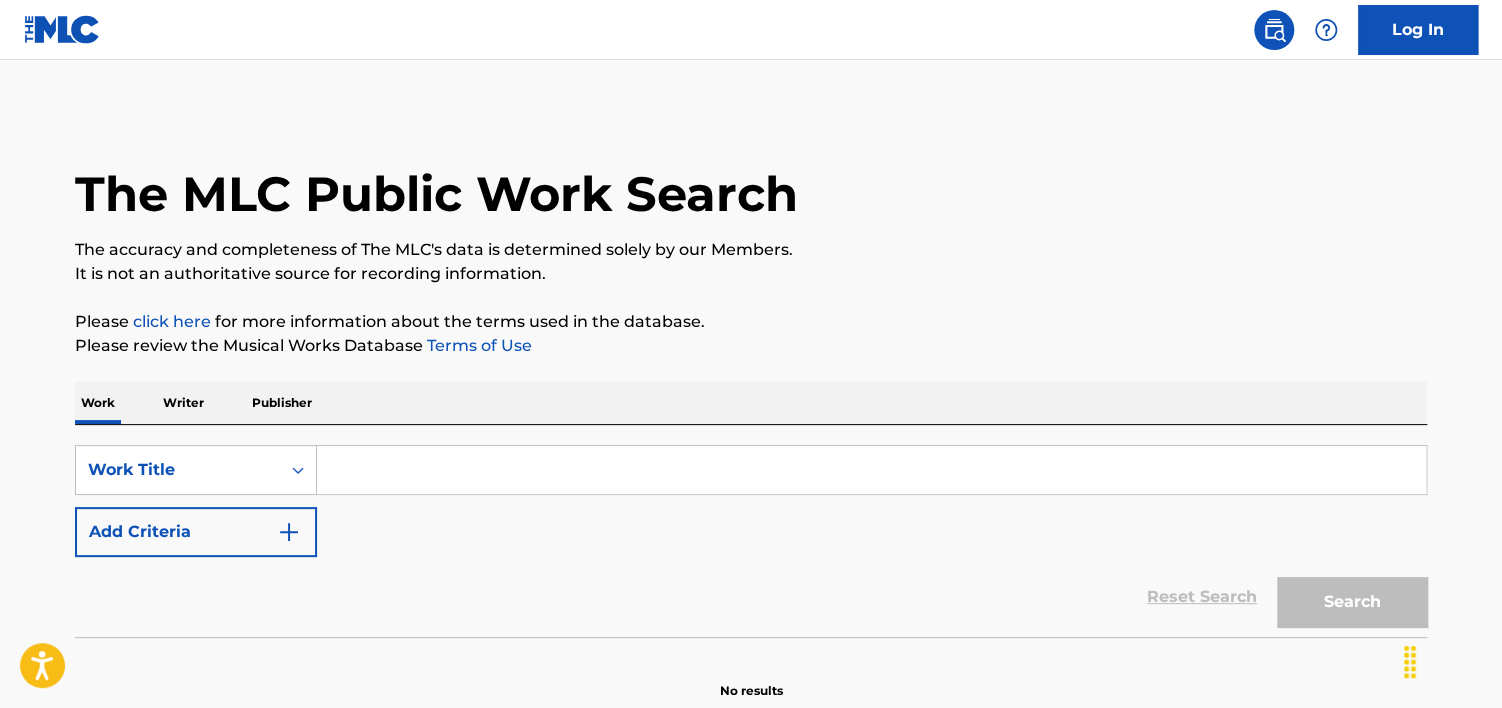click at bounding box center (871, 470) 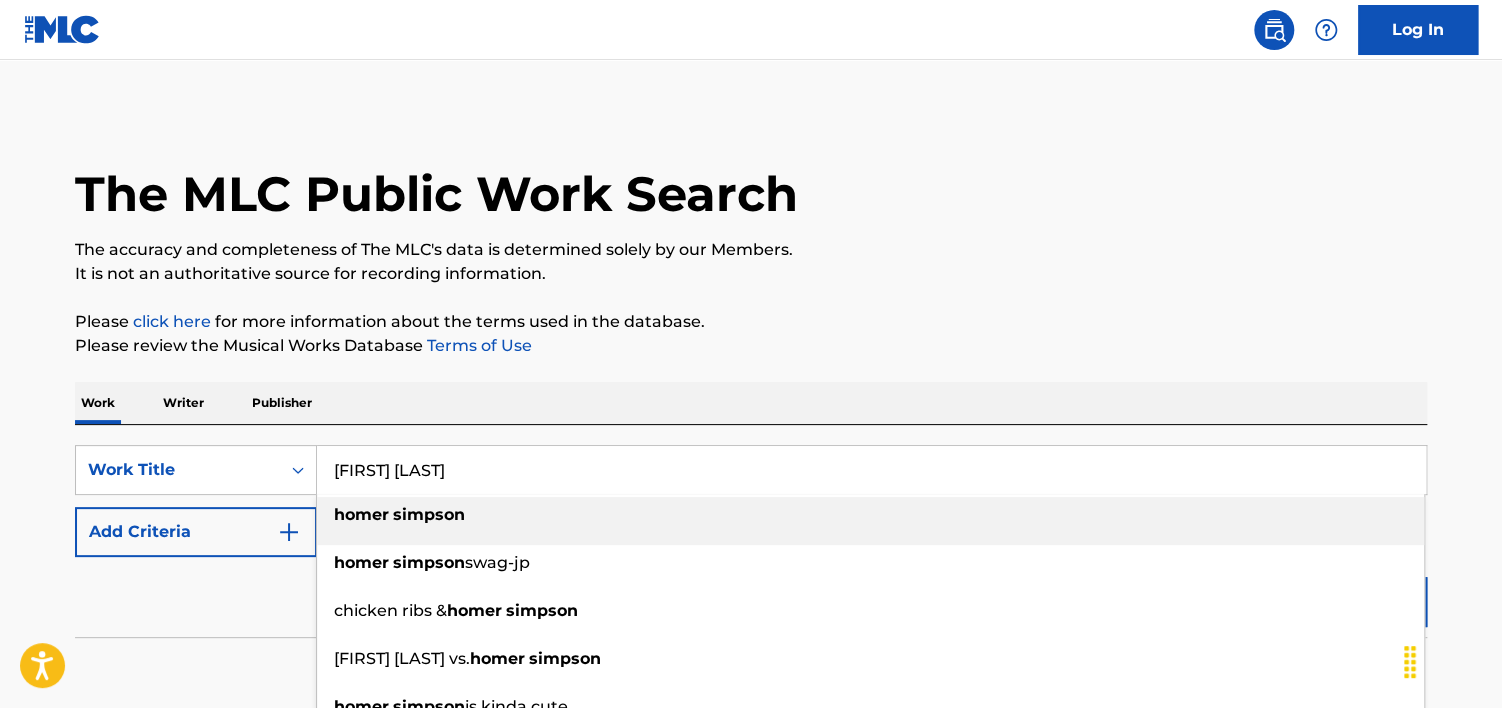 type on "[FIRST] [LAST]" 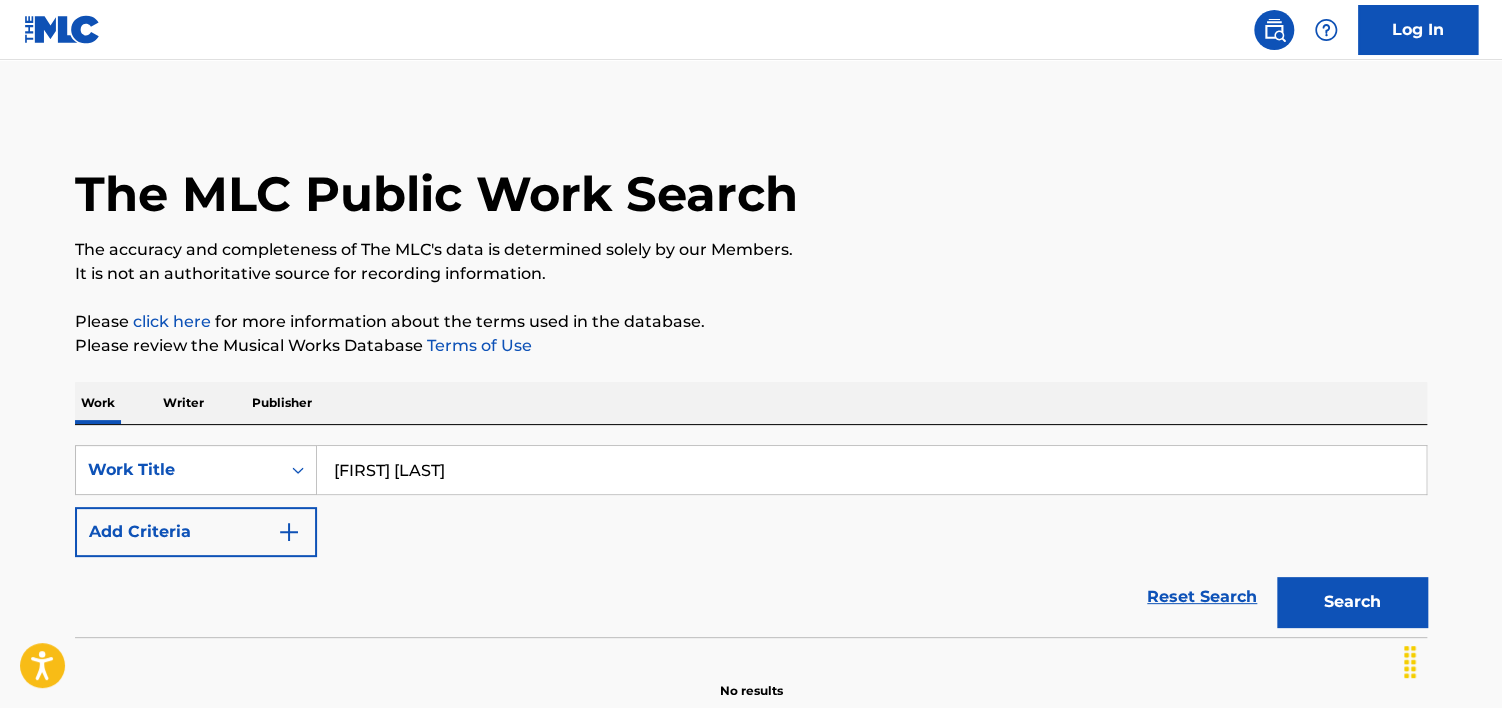 click on "Add Criteria" at bounding box center [196, 532] 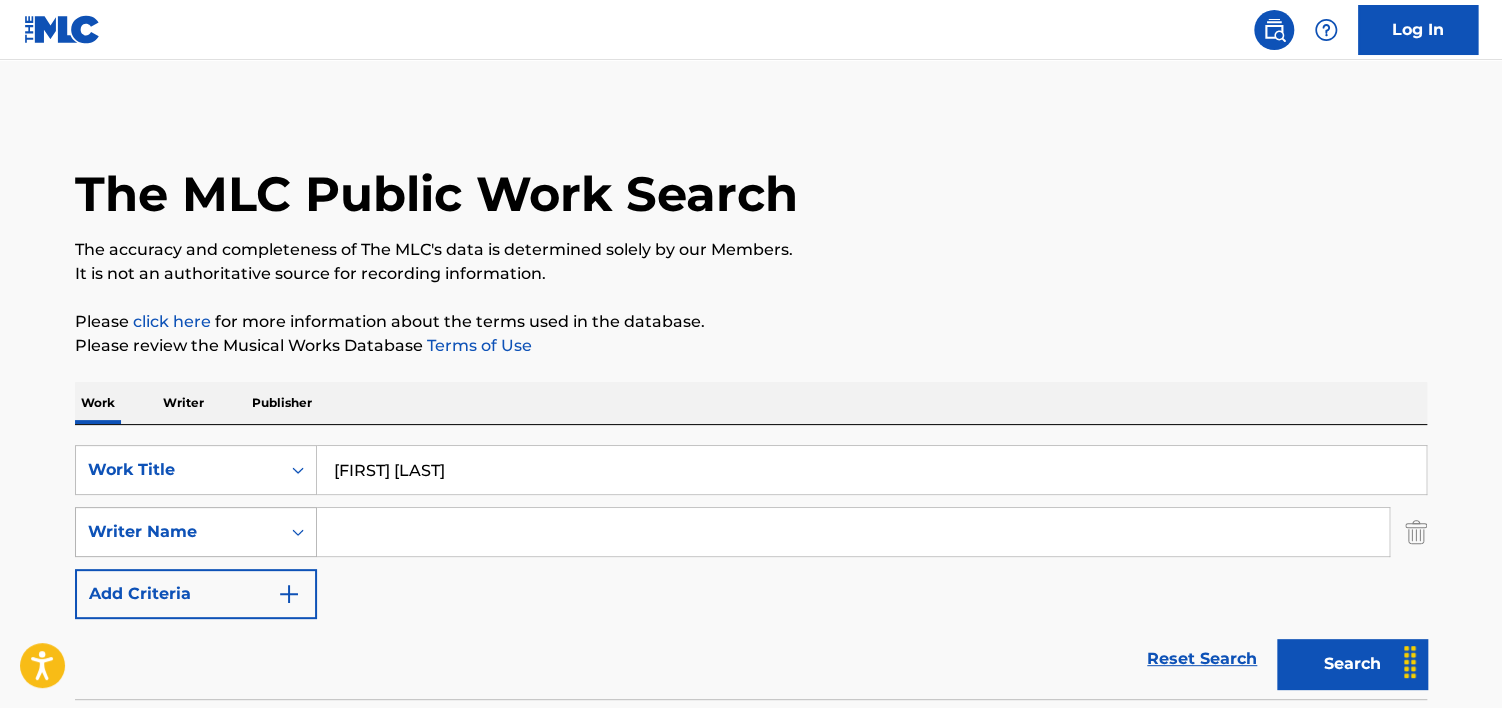 click on "Writer Name" at bounding box center [196, 532] 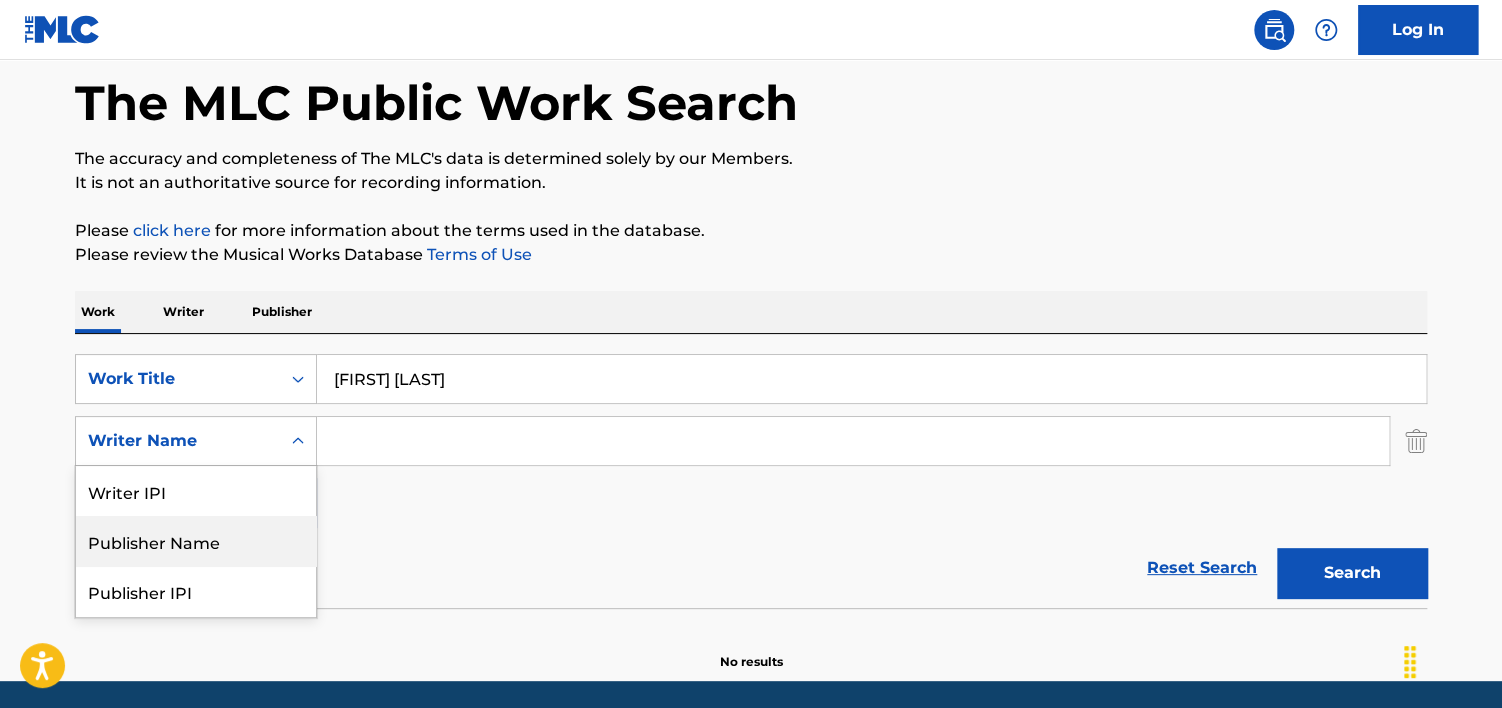 scroll, scrollTop: 99, scrollLeft: 0, axis: vertical 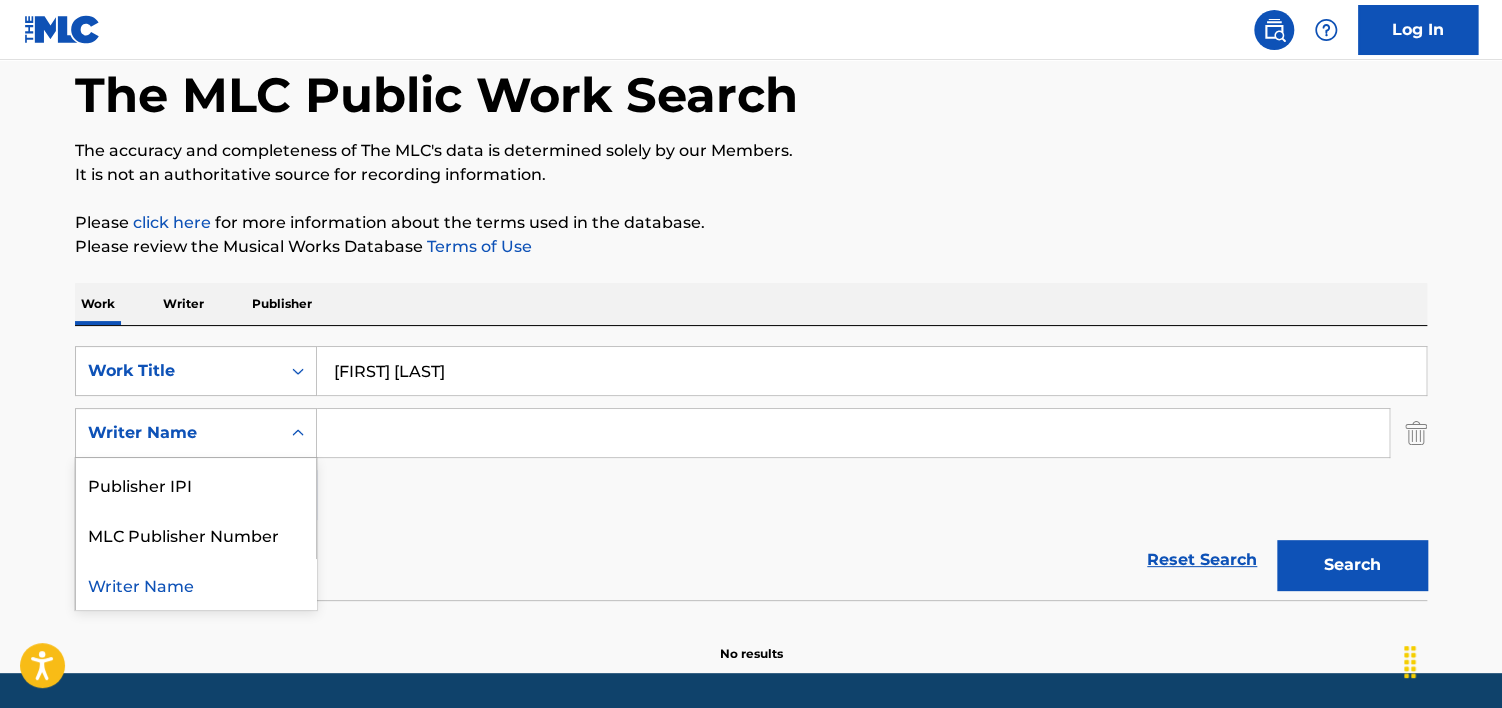 click on "Writer Name" at bounding box center [196, 584] 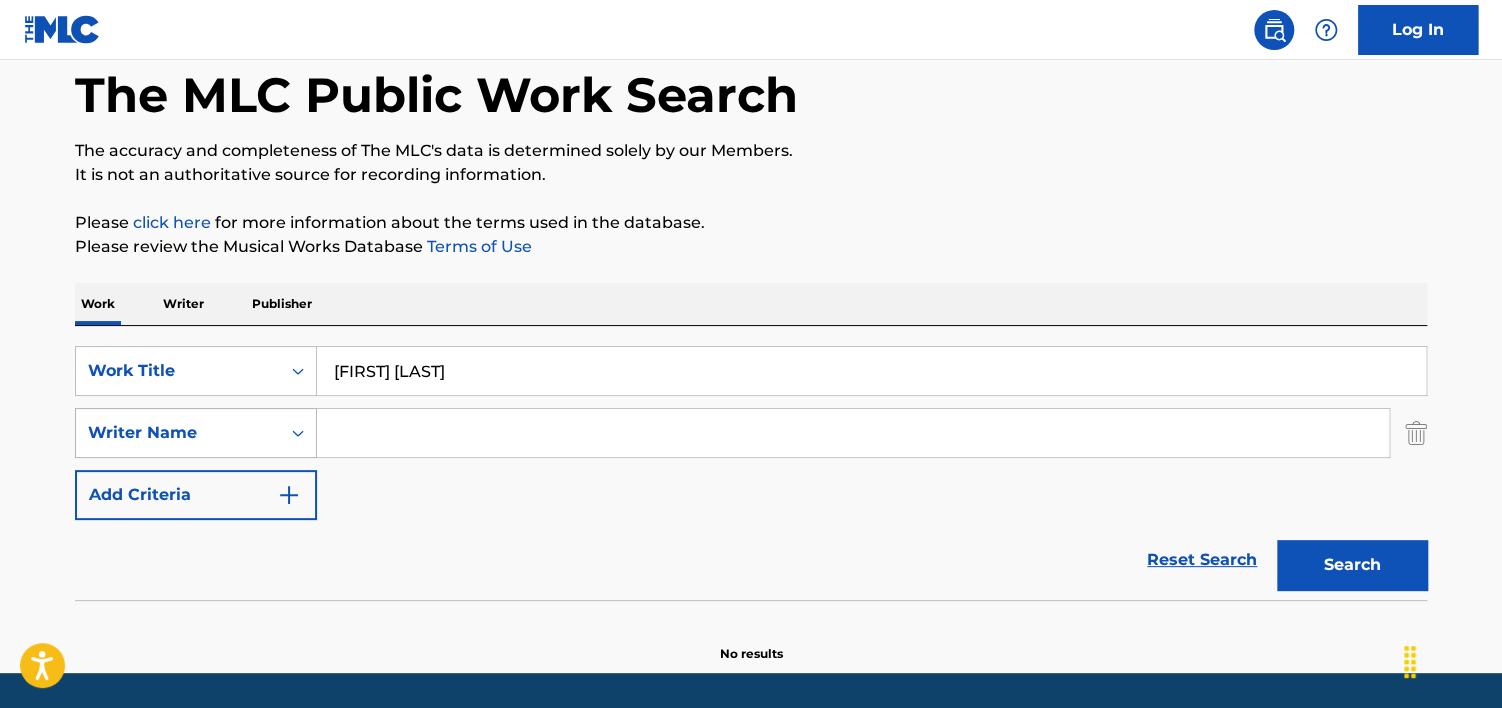click on "Writer Name" at bounding box center (178, 433) 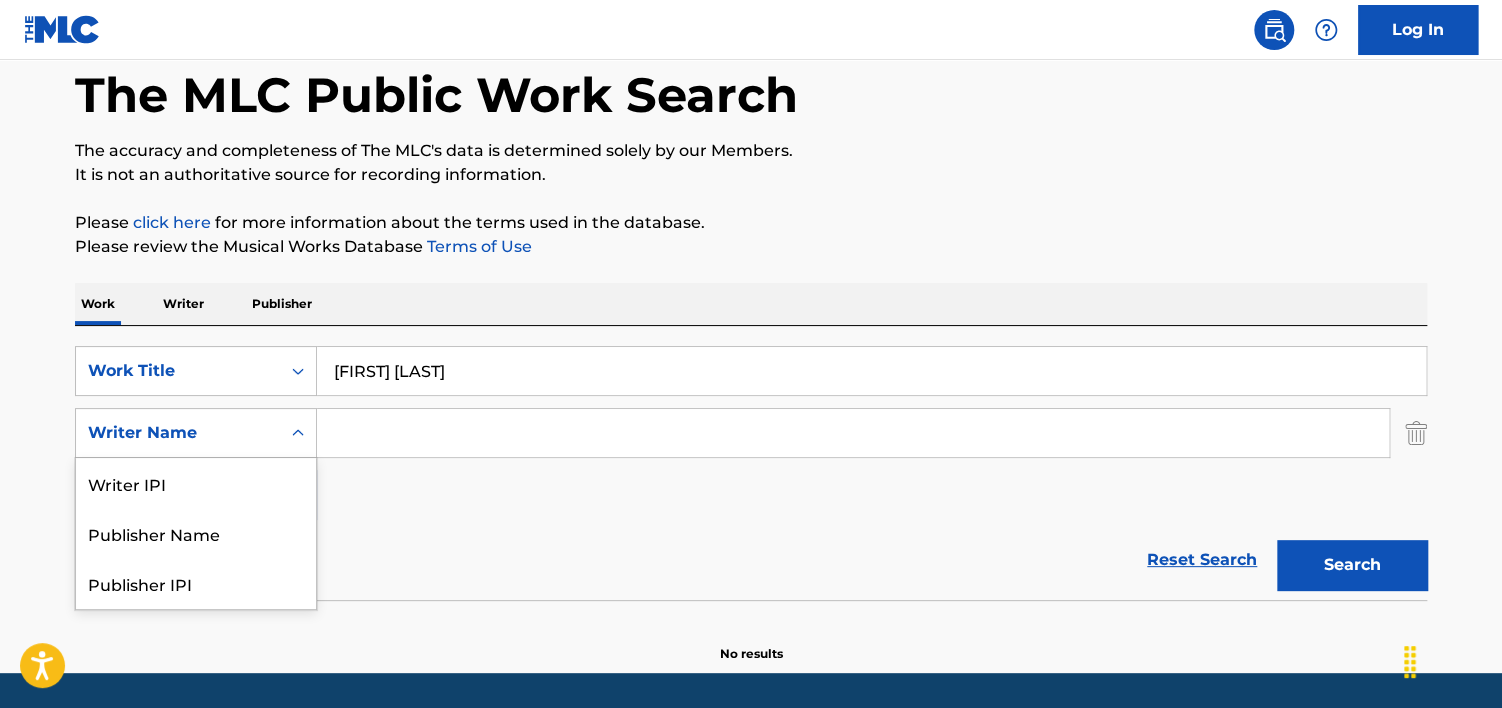 scroll, scrollTop: 100, scrollLeft: 0, axis: vertical 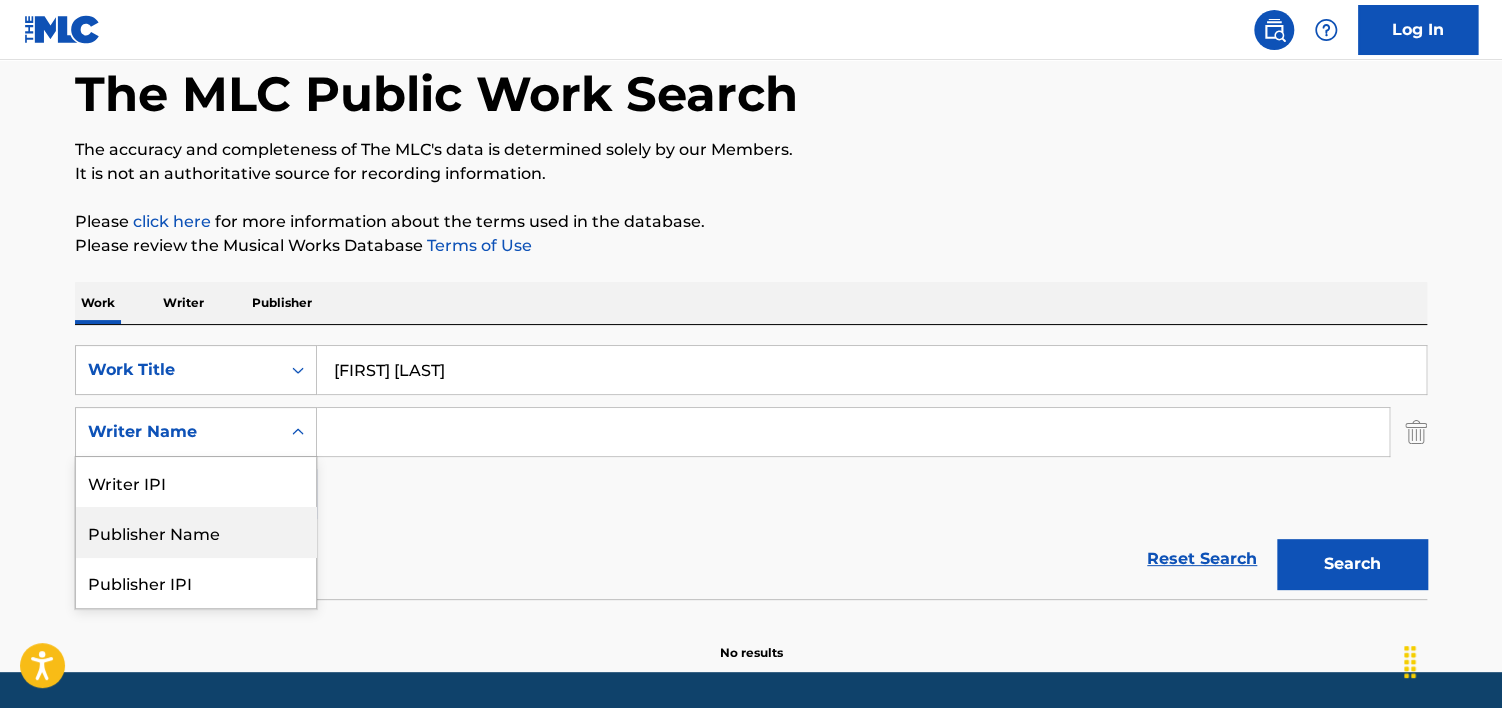 click on "Publisher Name" at bounding box center [196, 532] 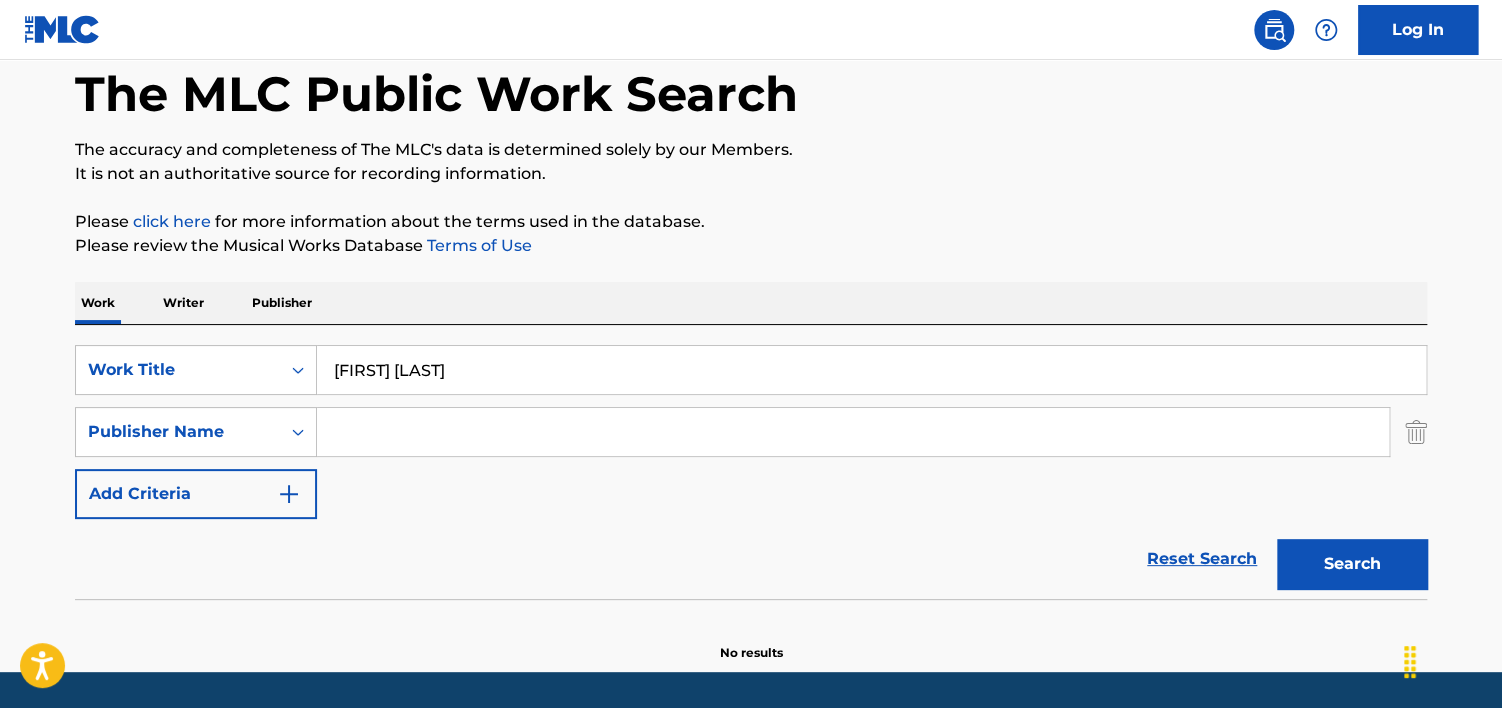 click at bounding box center (853, 432) 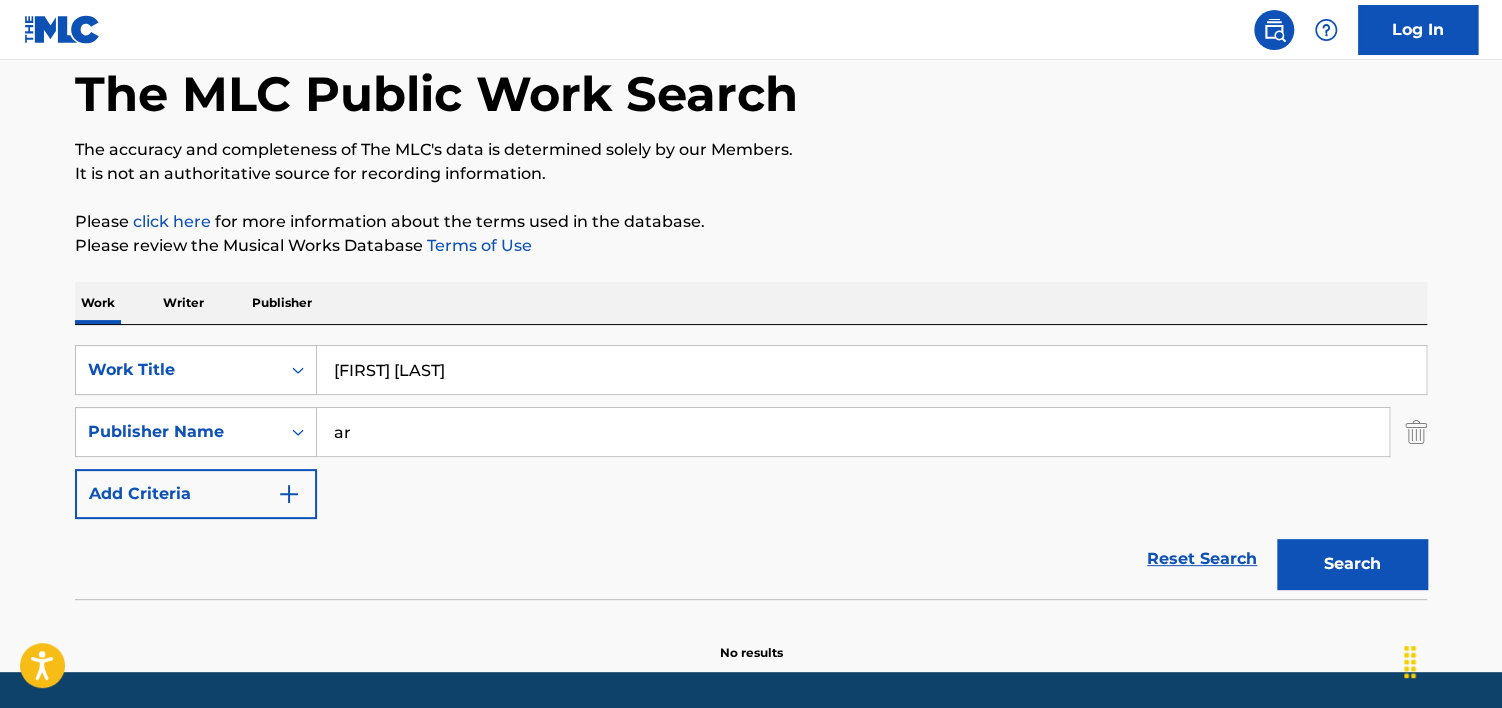 type on "a" 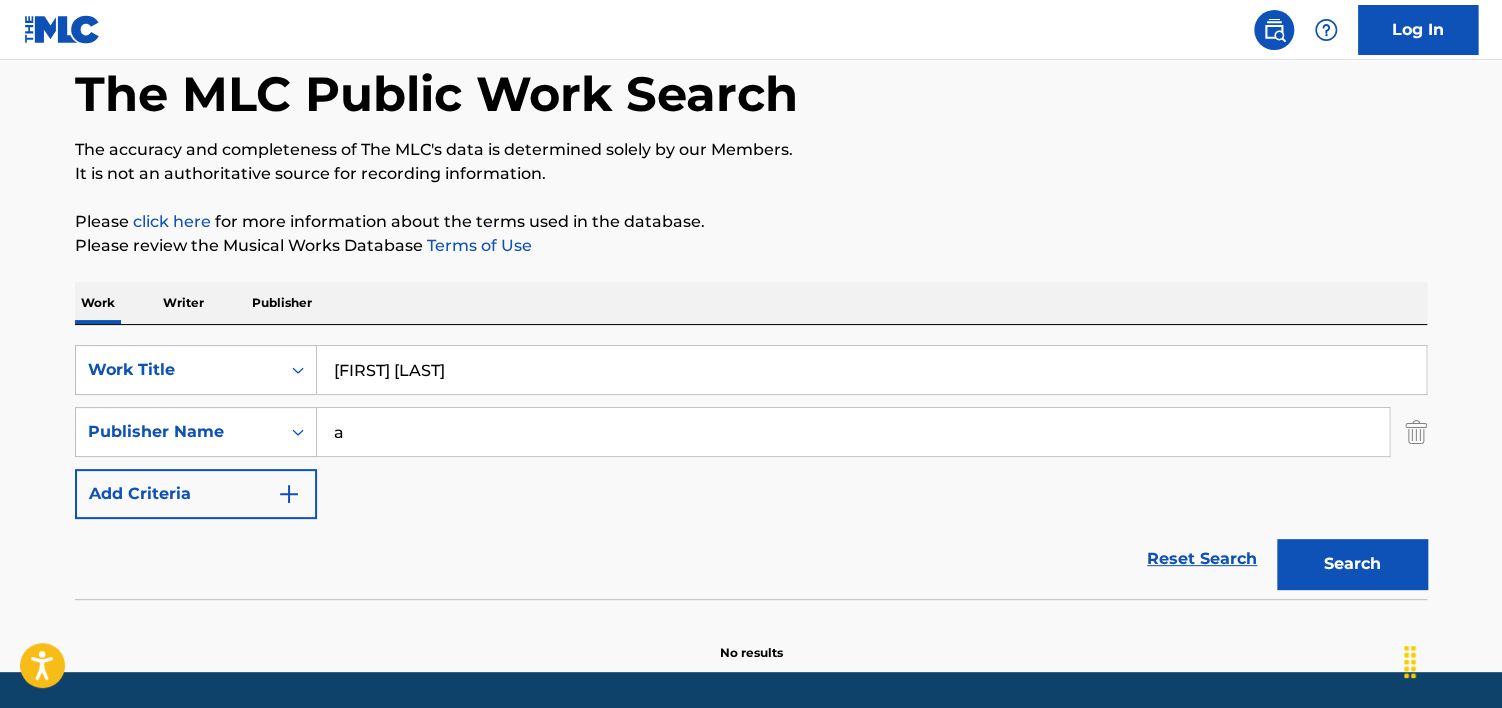 type 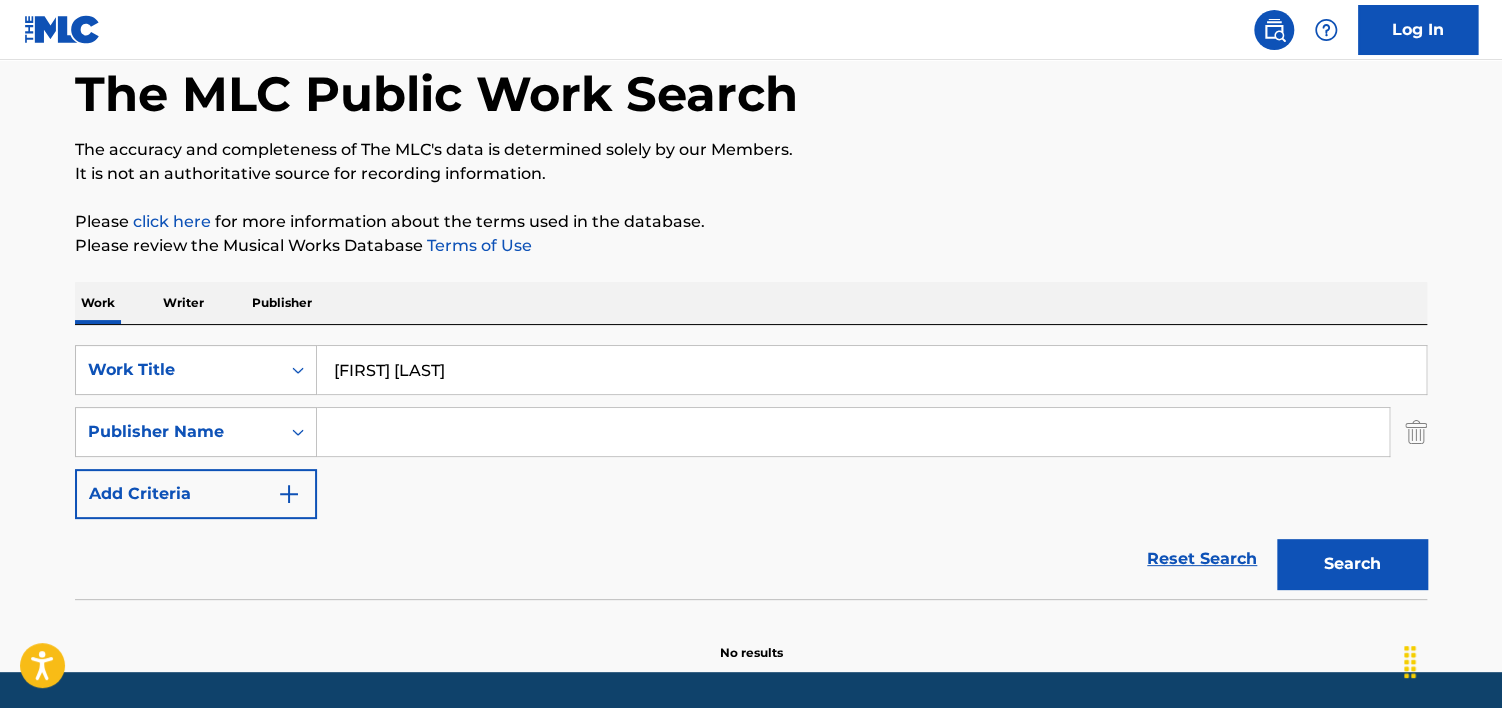 click on "[FIRST] [LAST]" at bounding box center (871, 370) 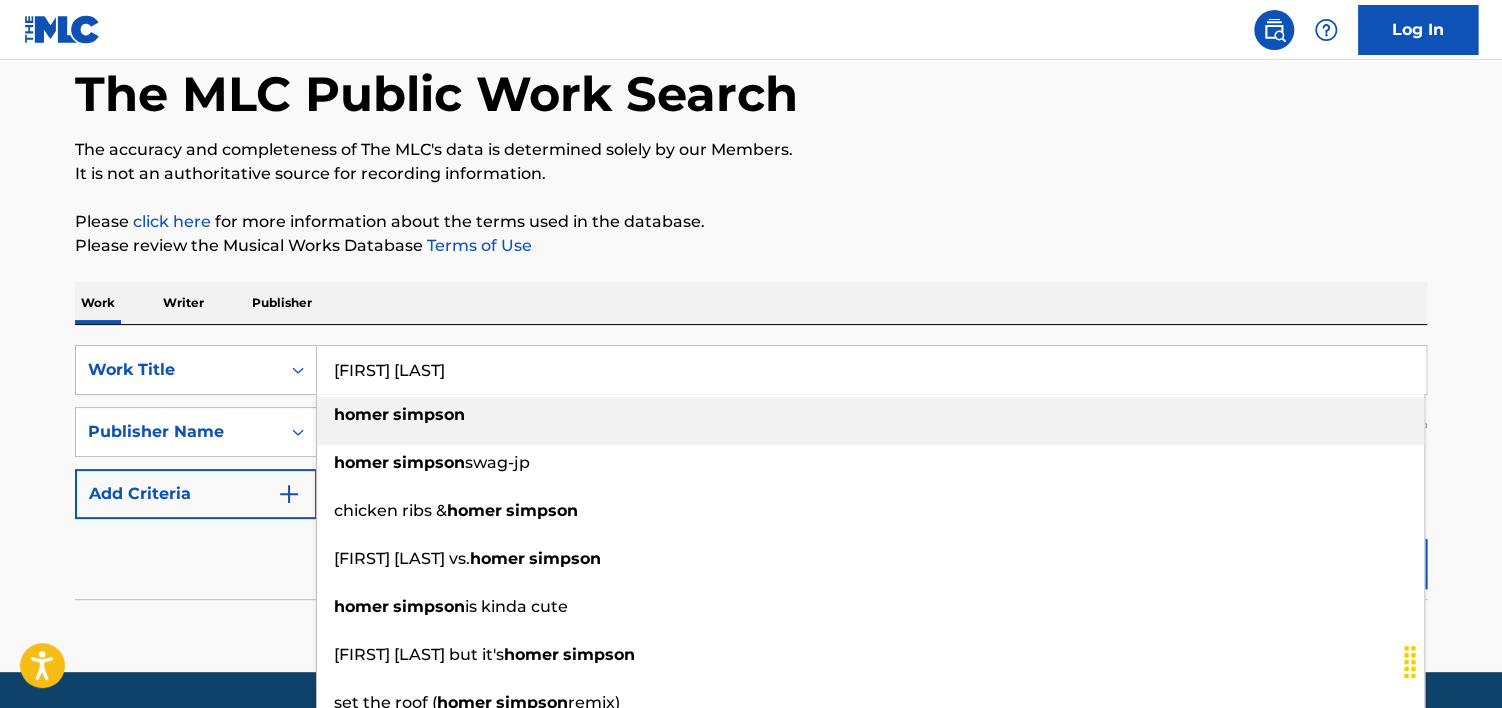 click on "[FIRST] [LAST]" at bounding box center (871, 370) 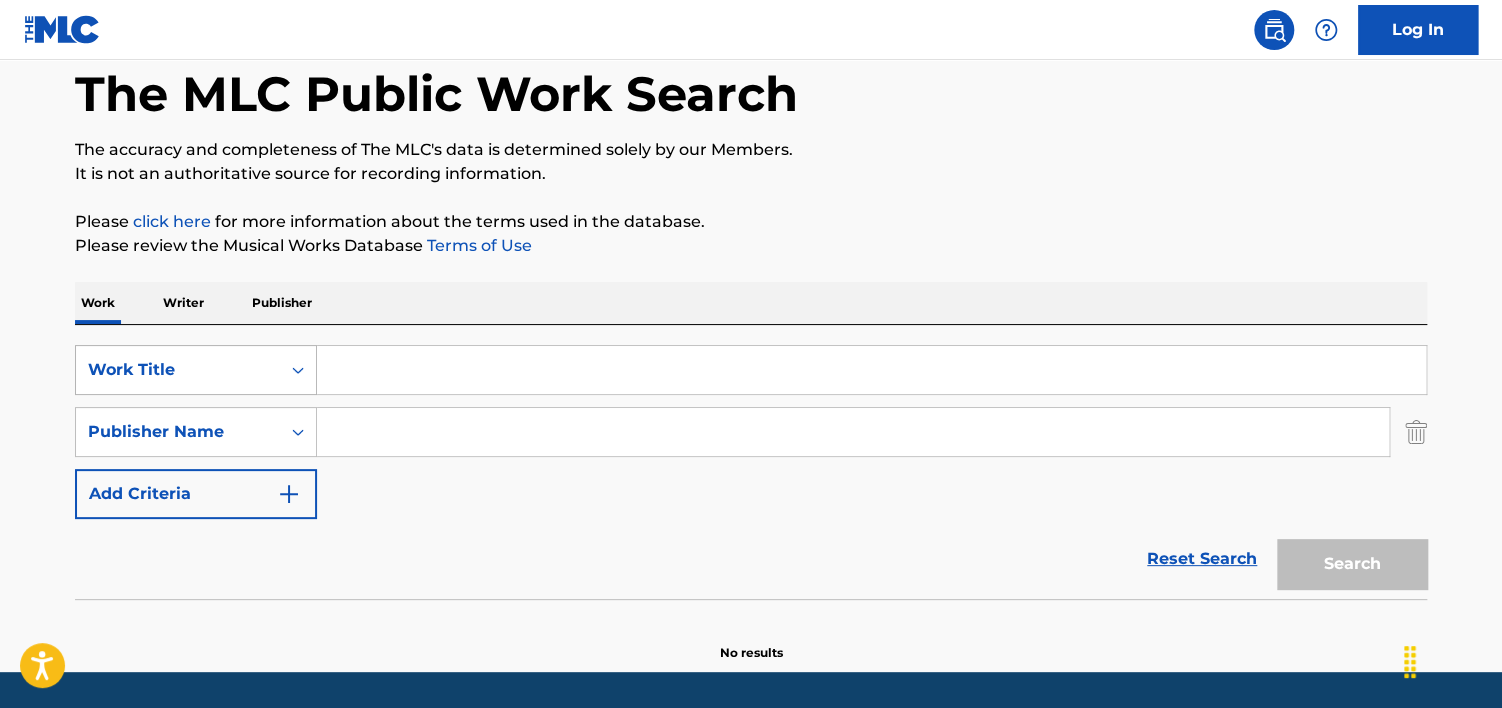 type 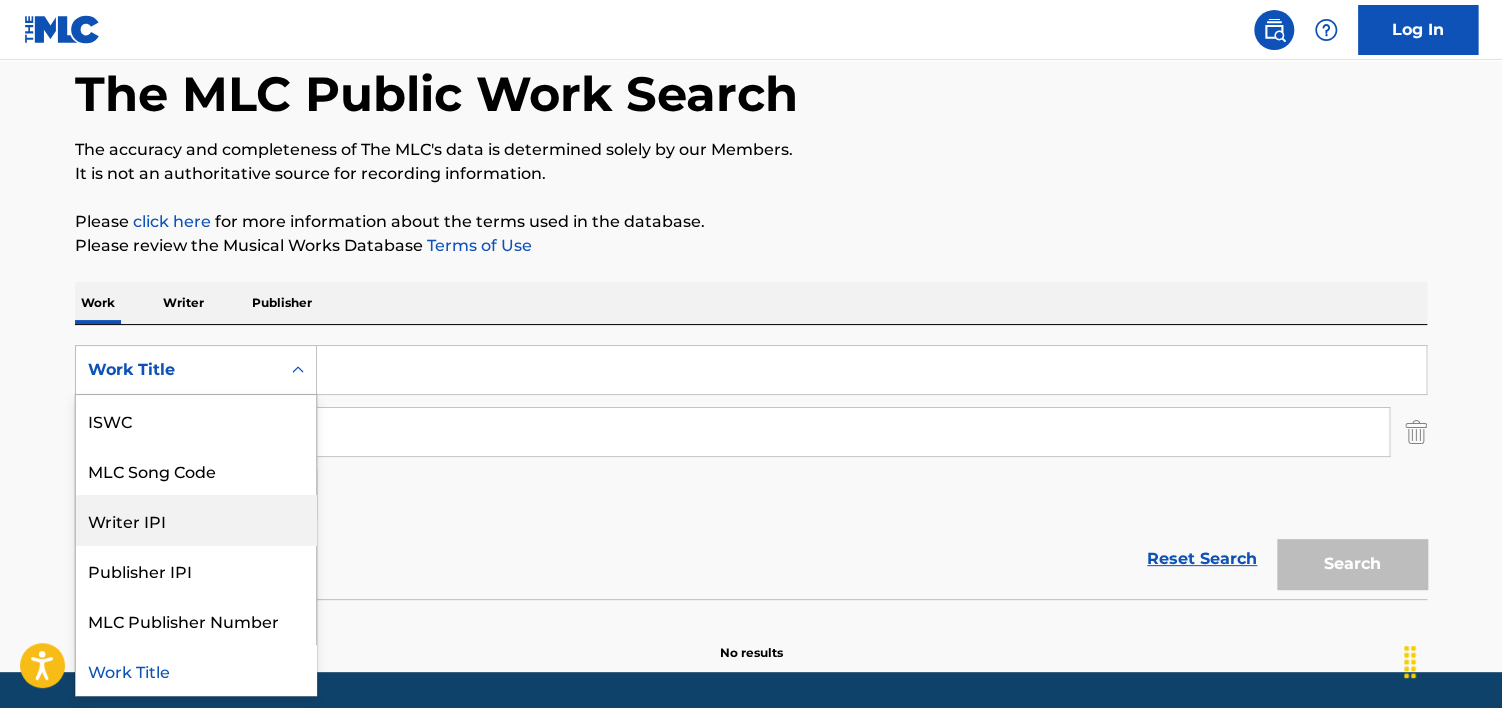 scroll, scrollTop: 0, scrollLeft: 0, axis: both 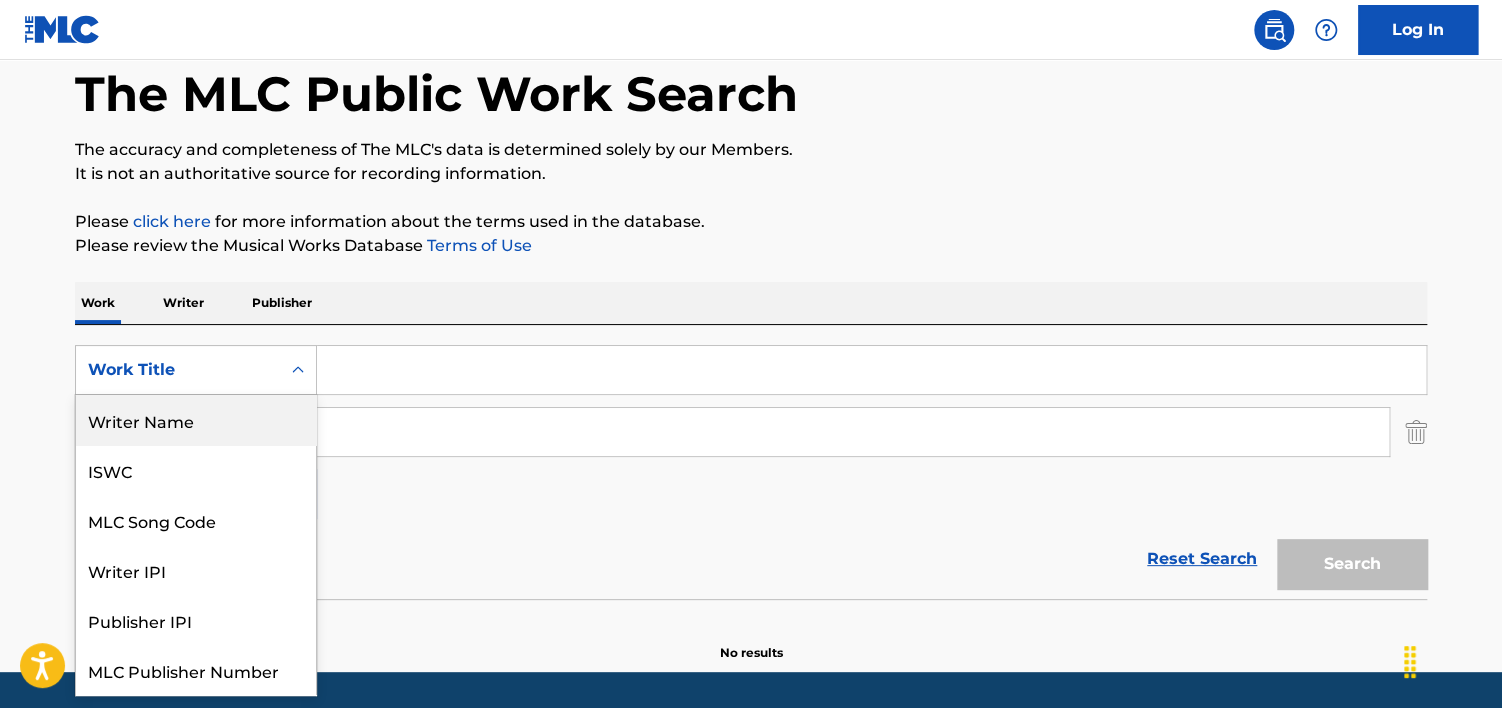 click on "Writer Name" at bounding box center (196, 420) 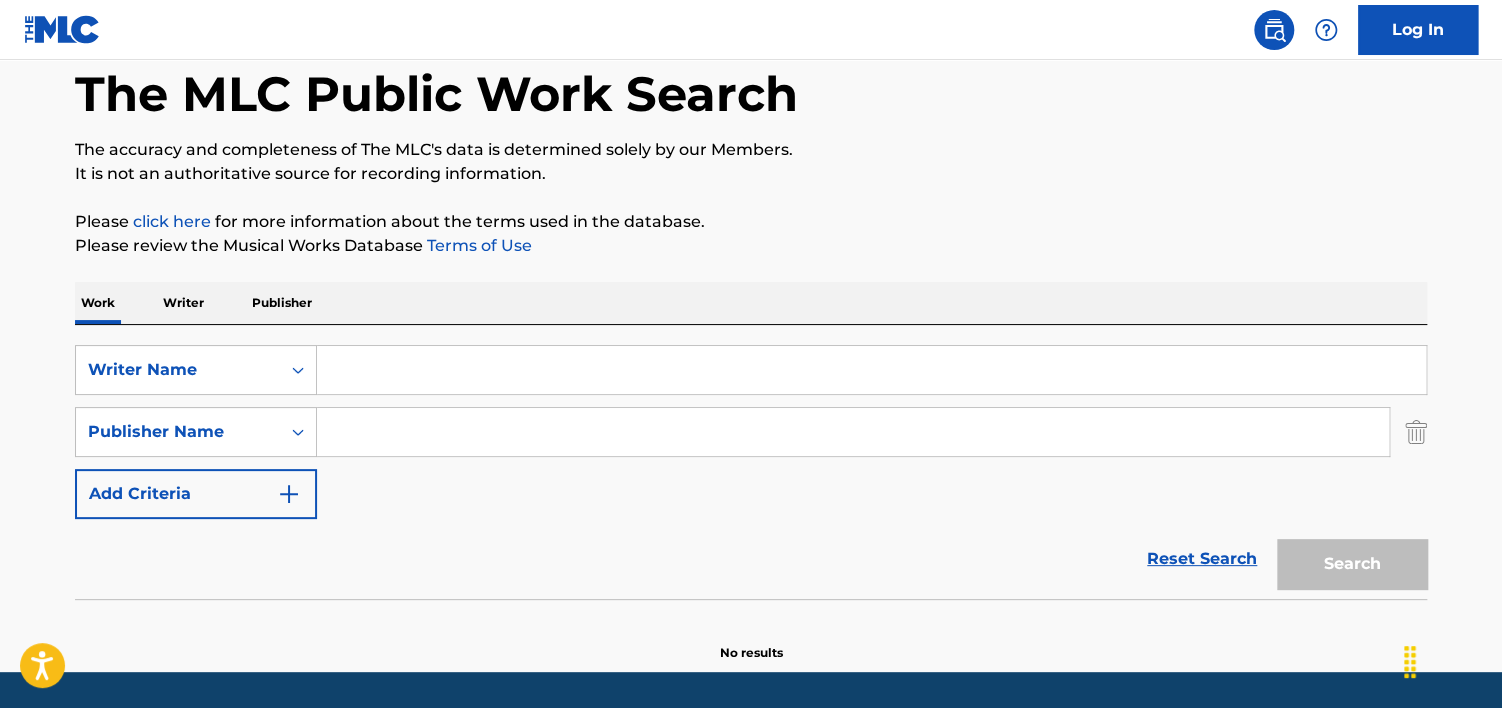 click at bounding box center [871, 370] 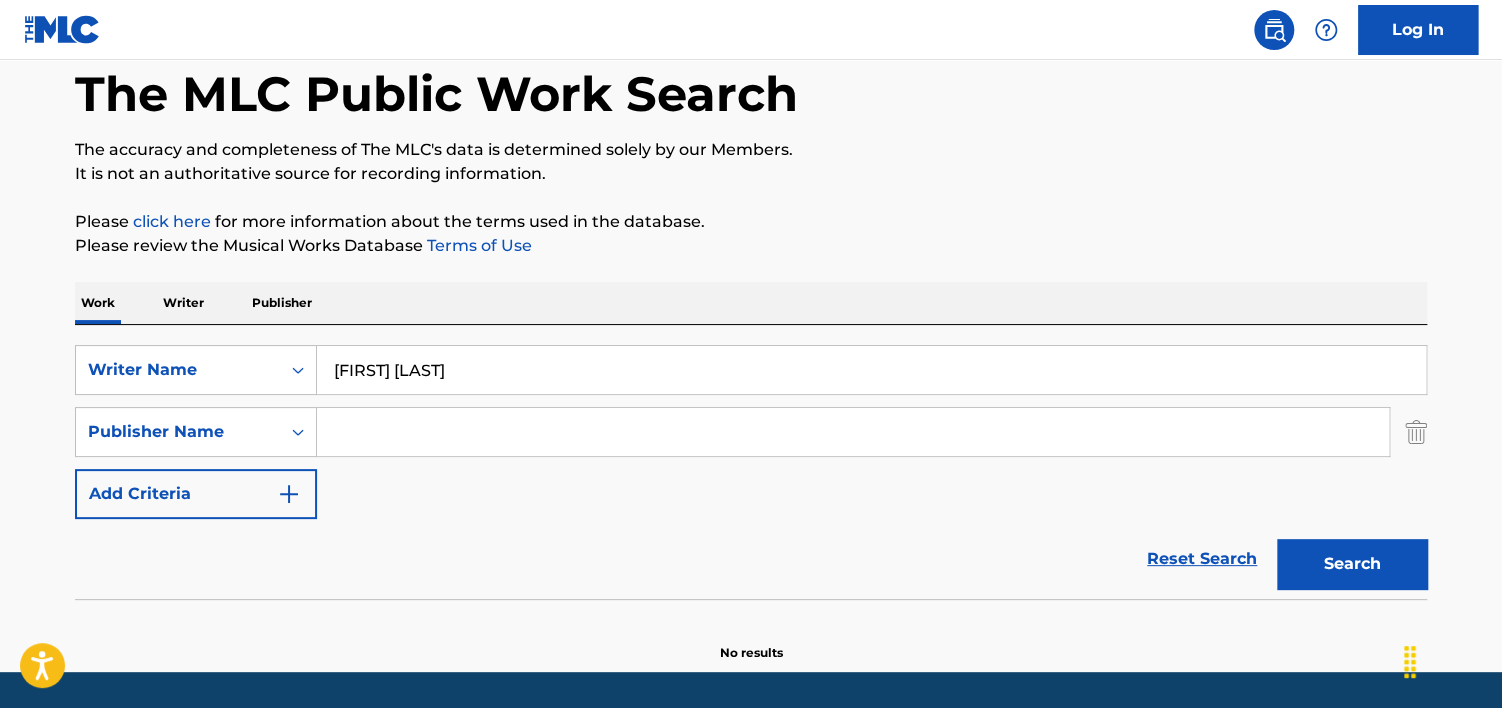 type on "[FIRST] [LAST]" 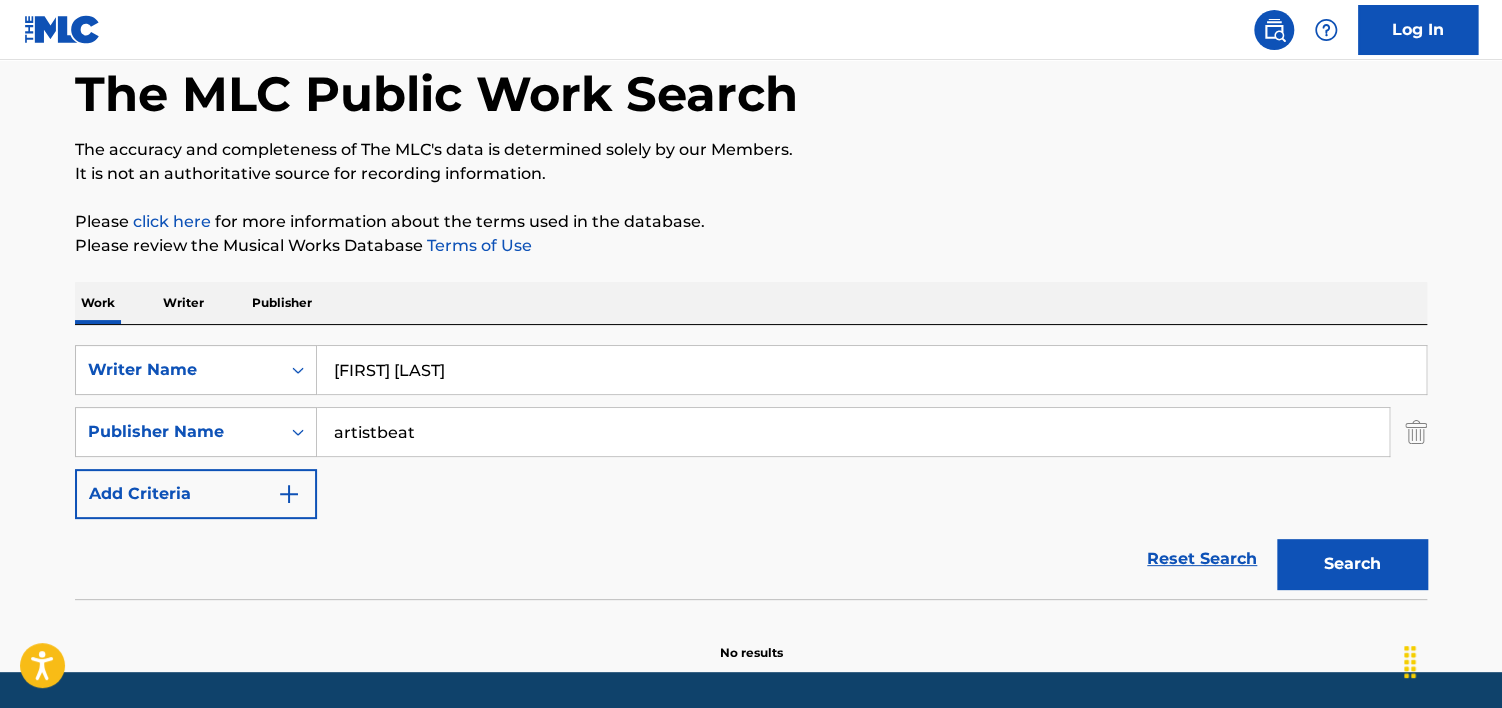 type on "artistbeat" 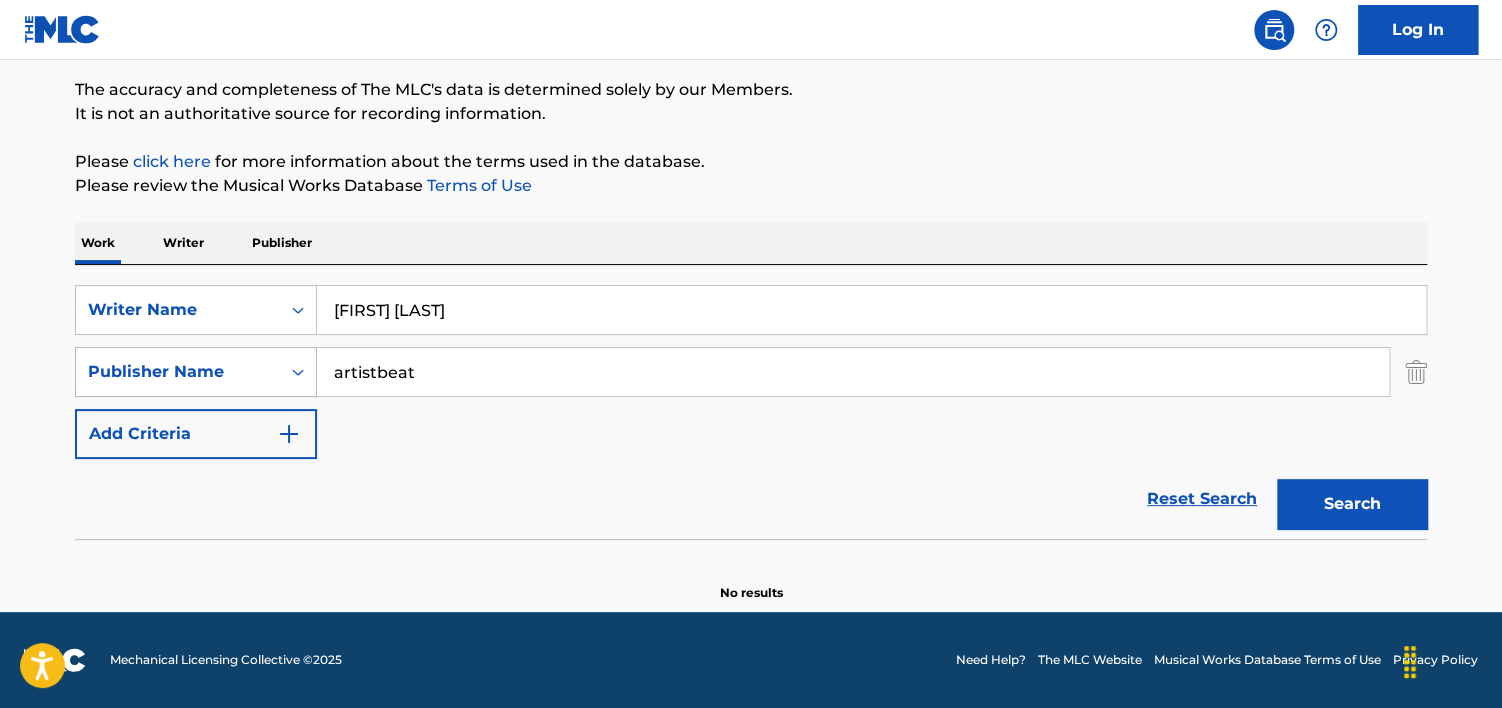 drag, startPoint x: 425, startPoint y: 376, endPoint x: 222, endPoint y: 349, distance: 204.78769 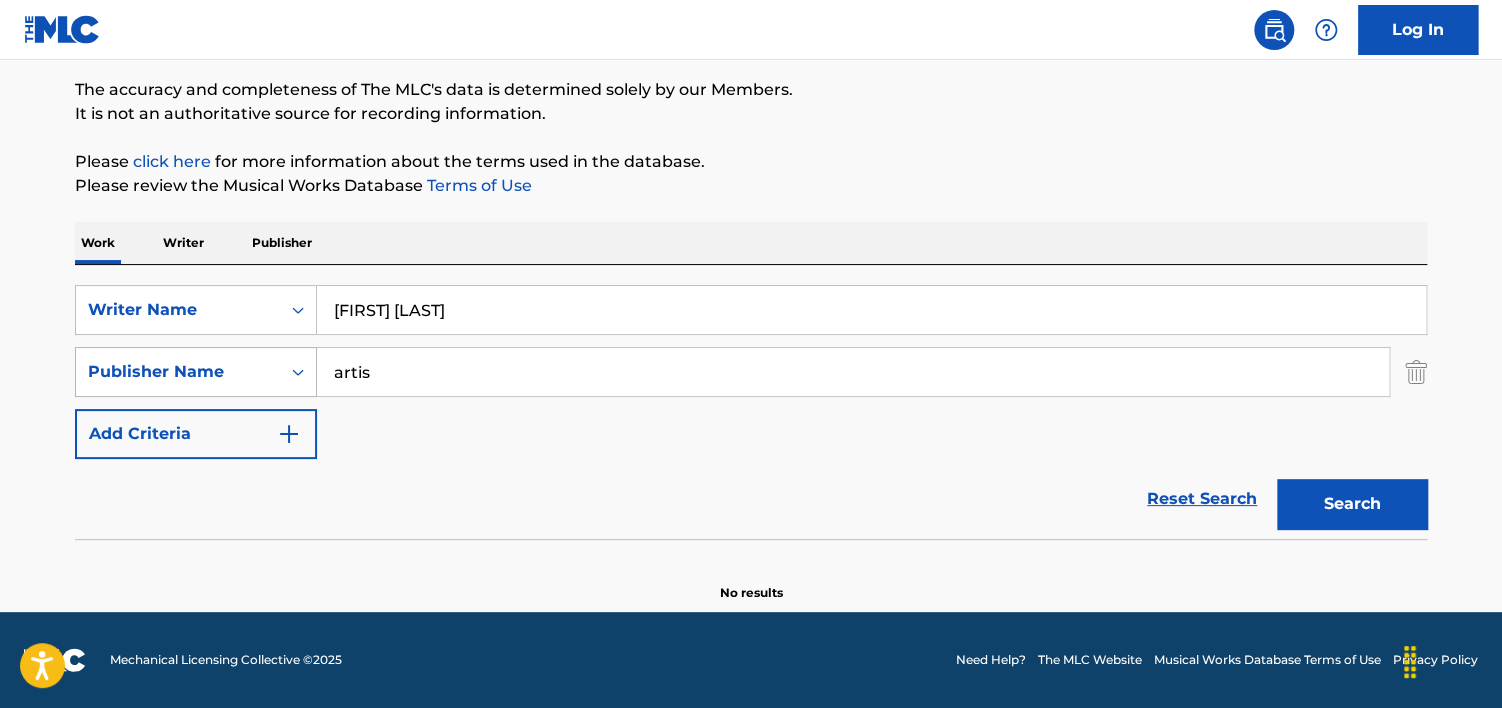 type on "artis" 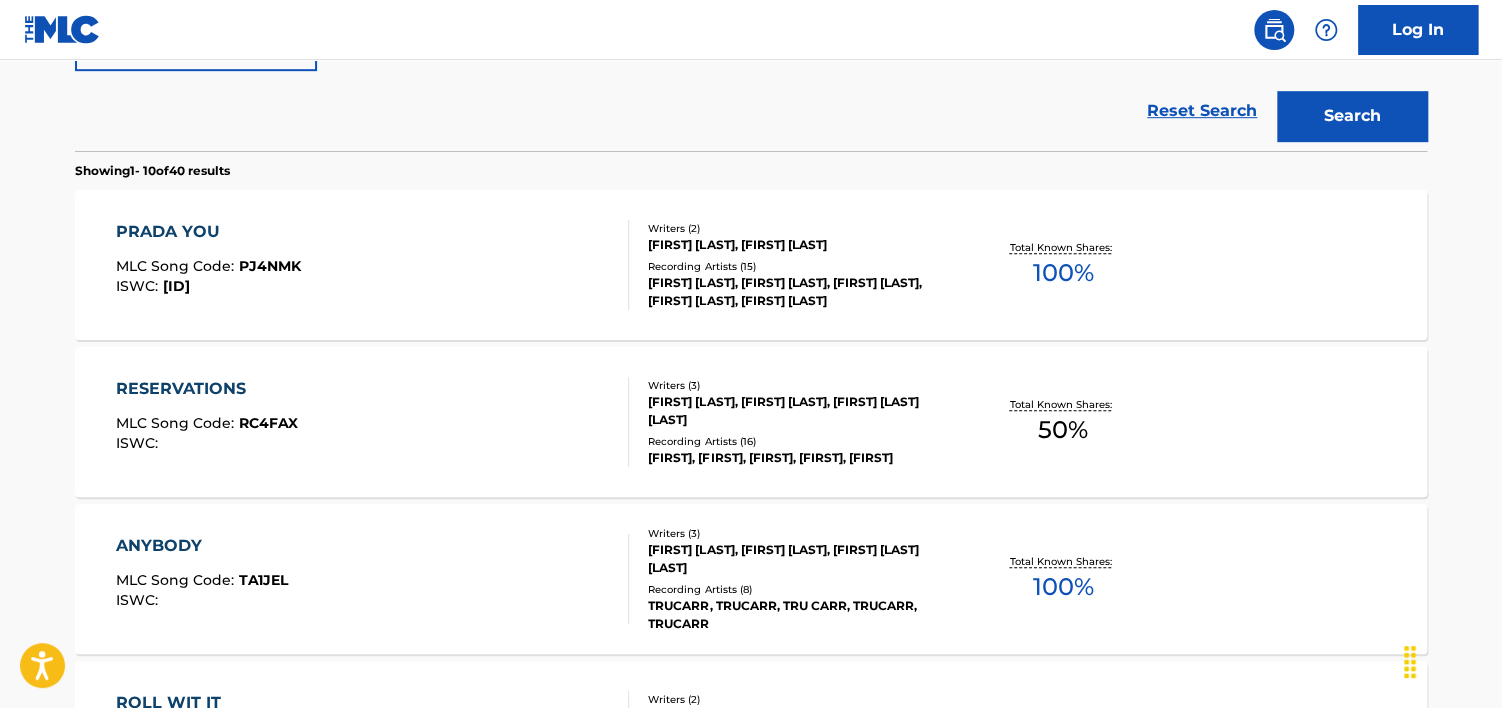 scroll, scrollTop: 550, scrollLeft: 0, axis: vertical 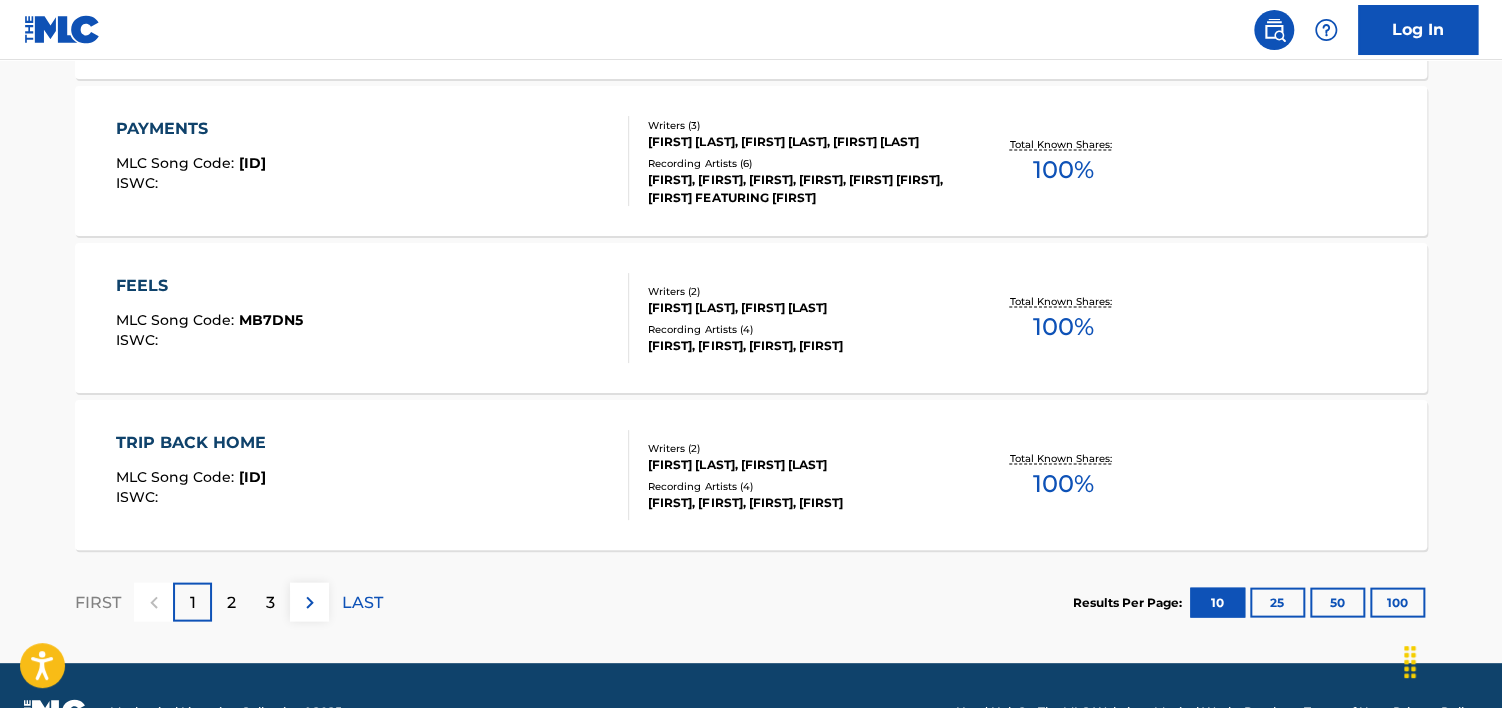 click on "2" at bounding box center [231, 601] 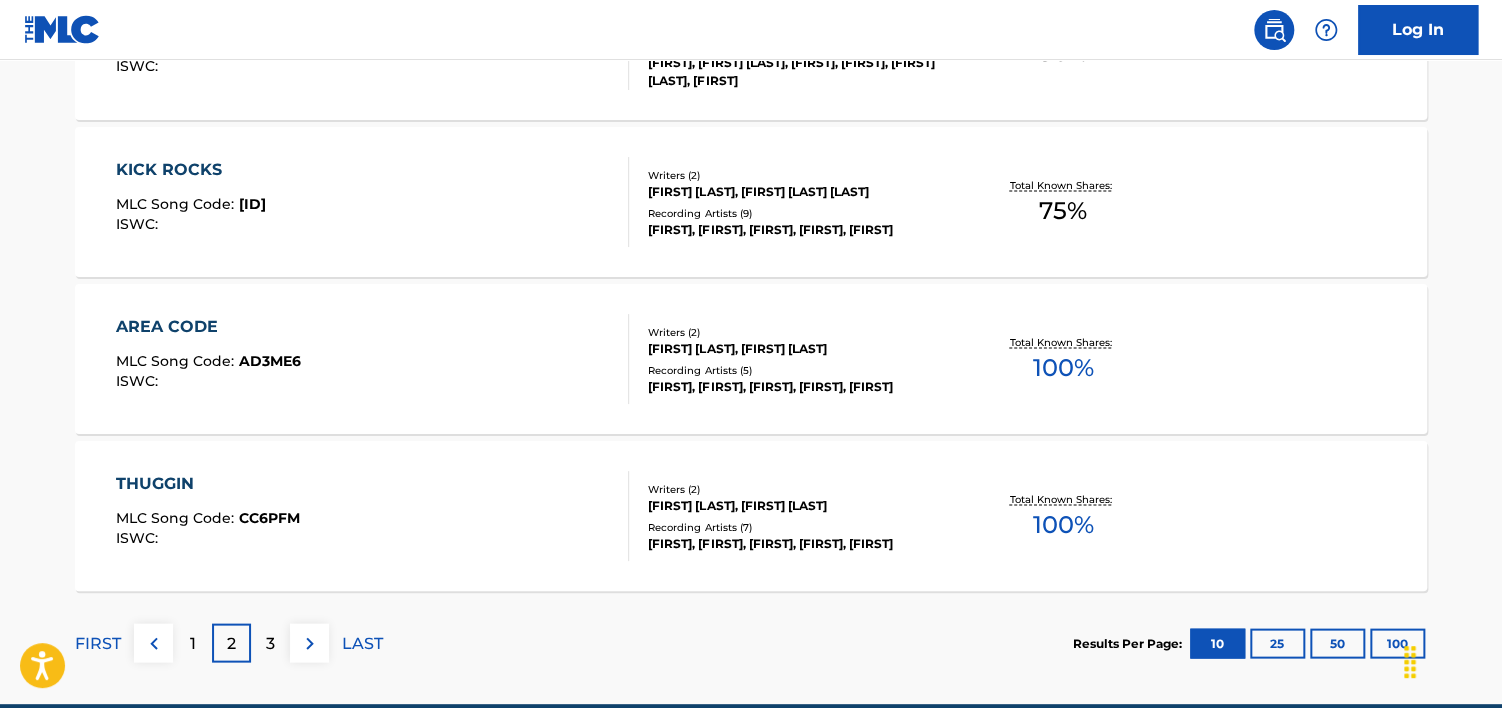 scroll, scrollTop: 1801, scrollLeft: 0, axis: vertical 